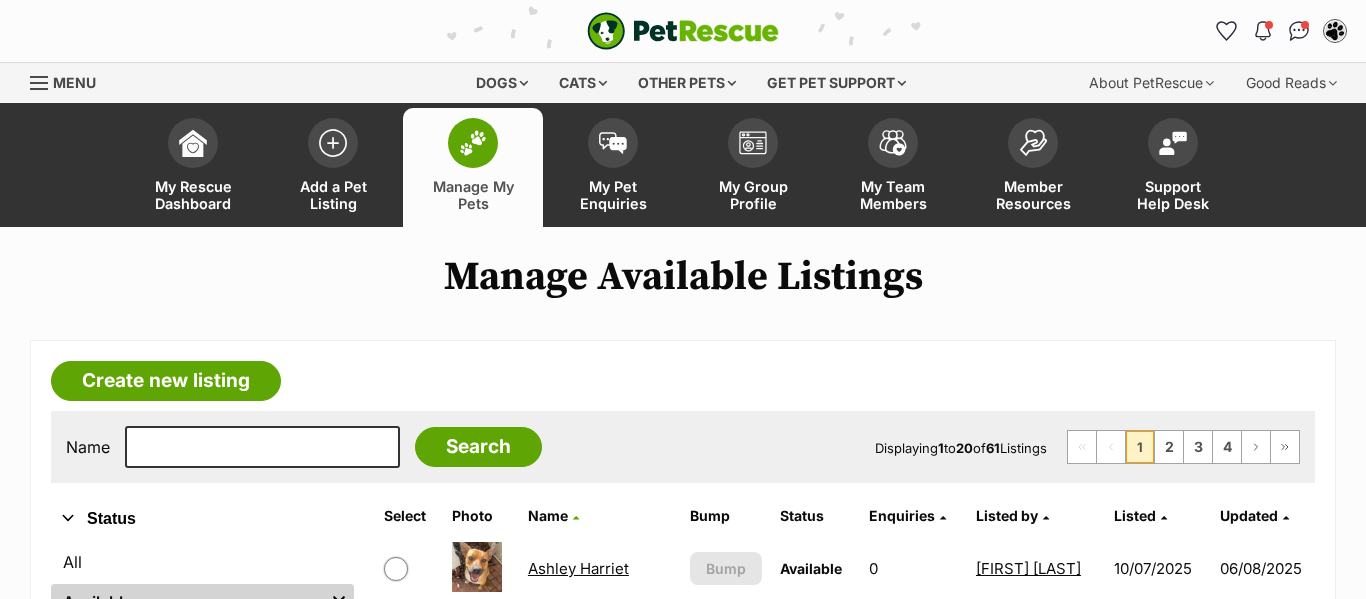 scroll, scrollTop: 0, scrollLeft: 0, axis: both 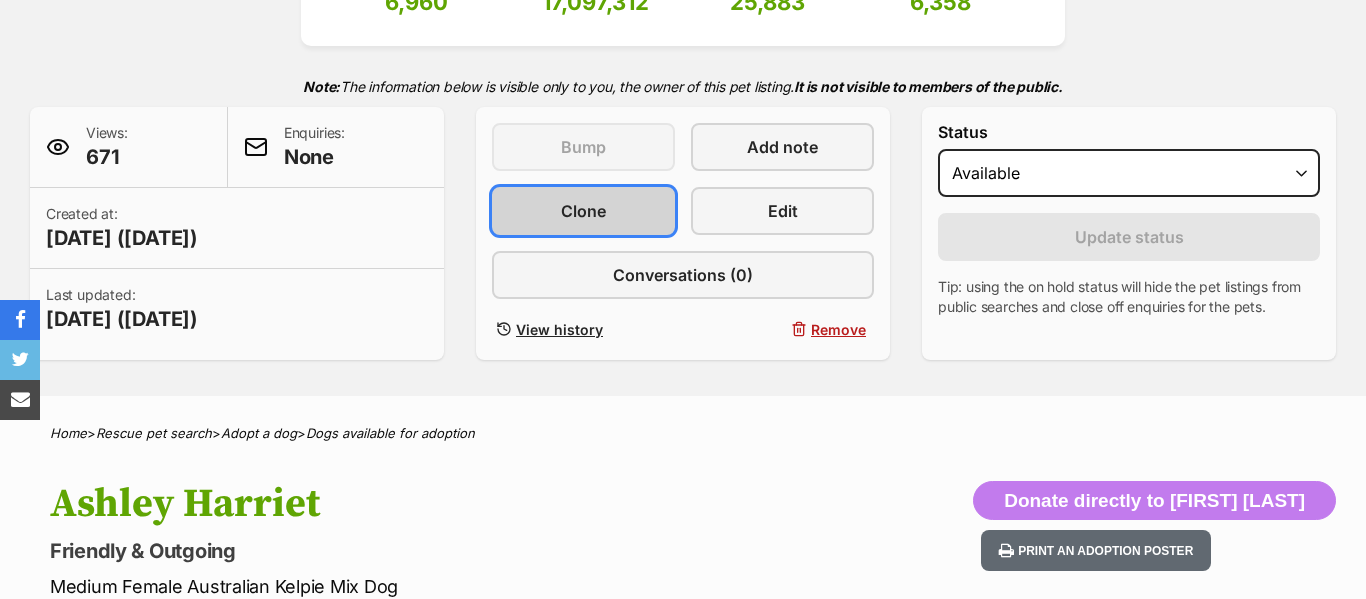 click on "Clone" at bounding box center [583, 211] 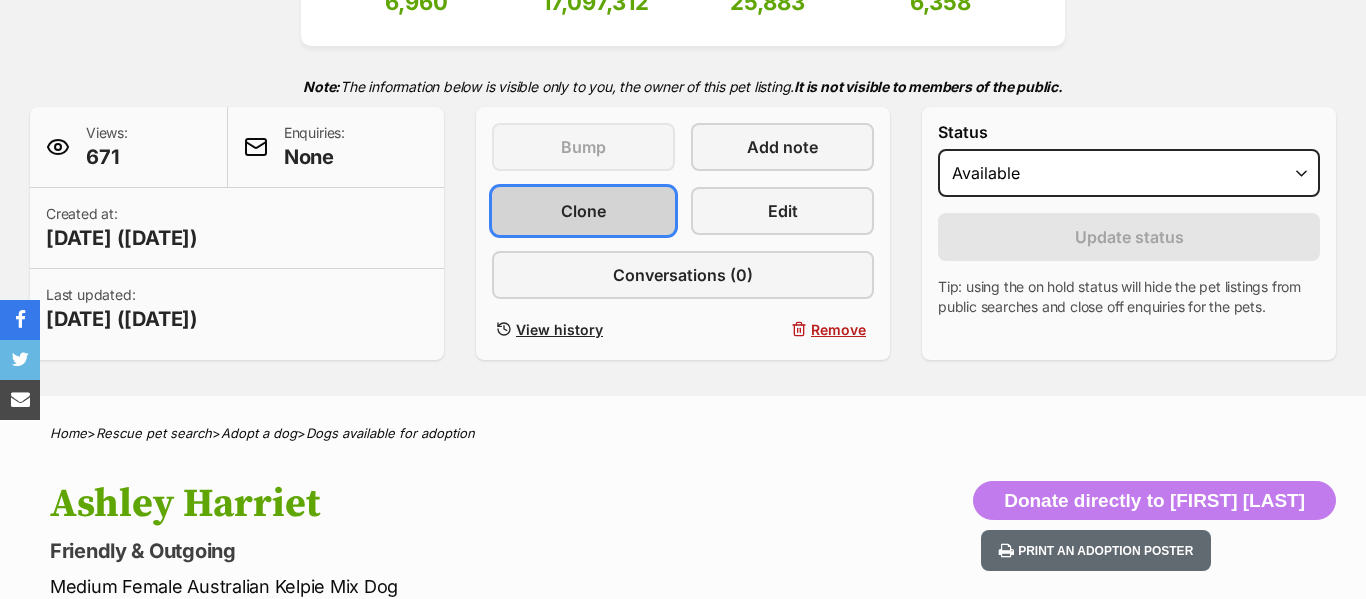 scroll, scrollTop: 0, scrollLeft: 0, axis: both 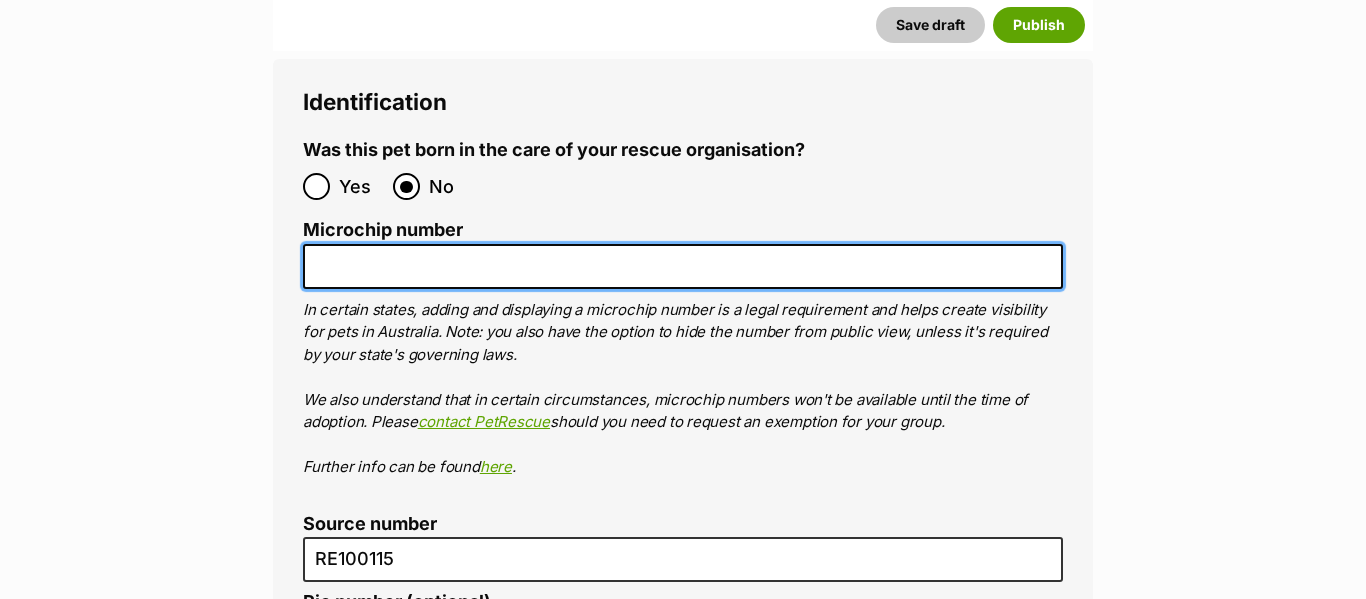 click on "Microchip number" at bounding box center [683, 266] 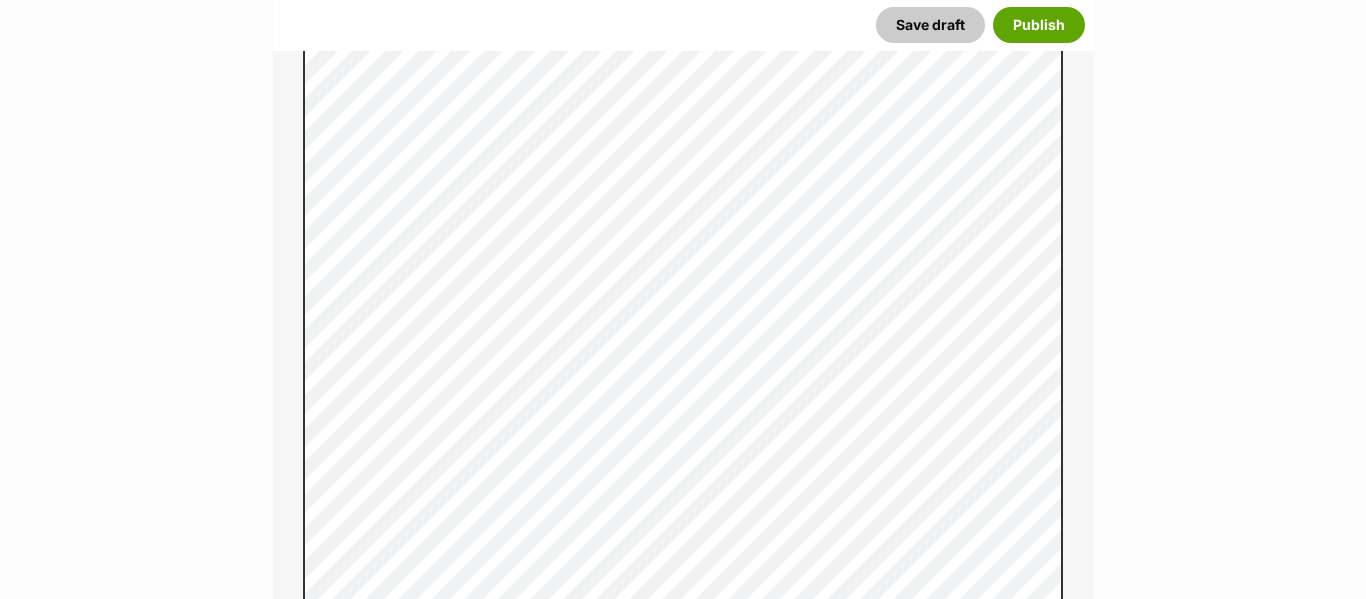 scroll, scrollTop: 1503, scrollLeft: 0, axis: vertical 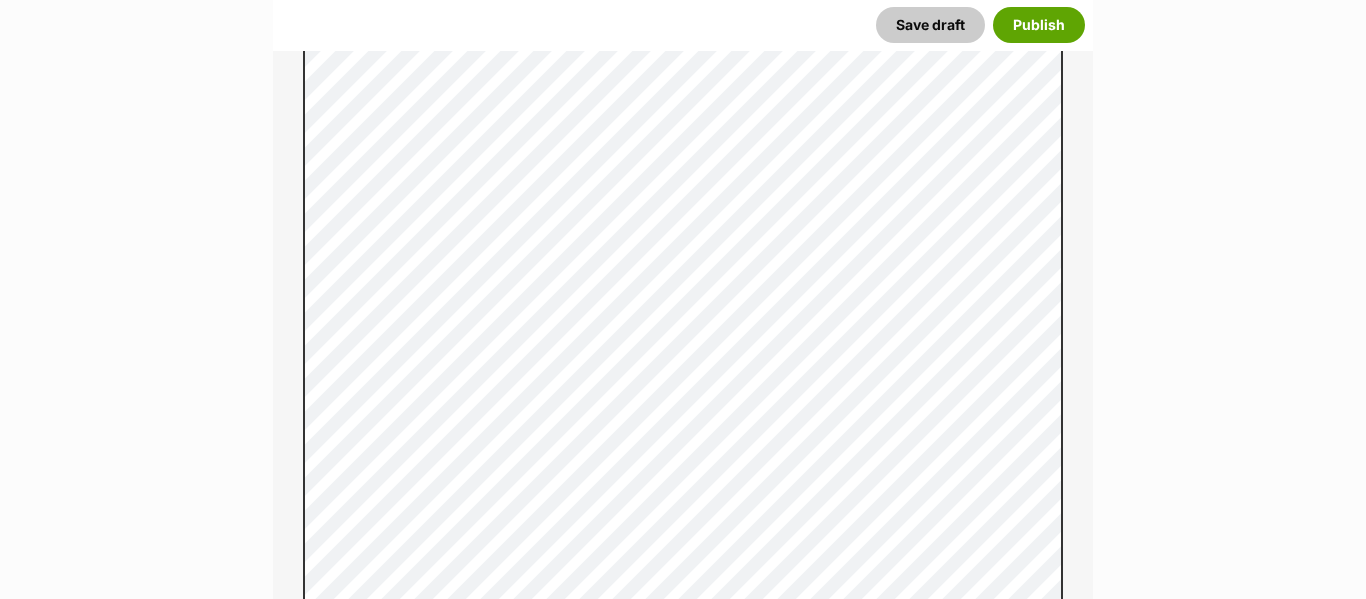 type on "956000017243820" 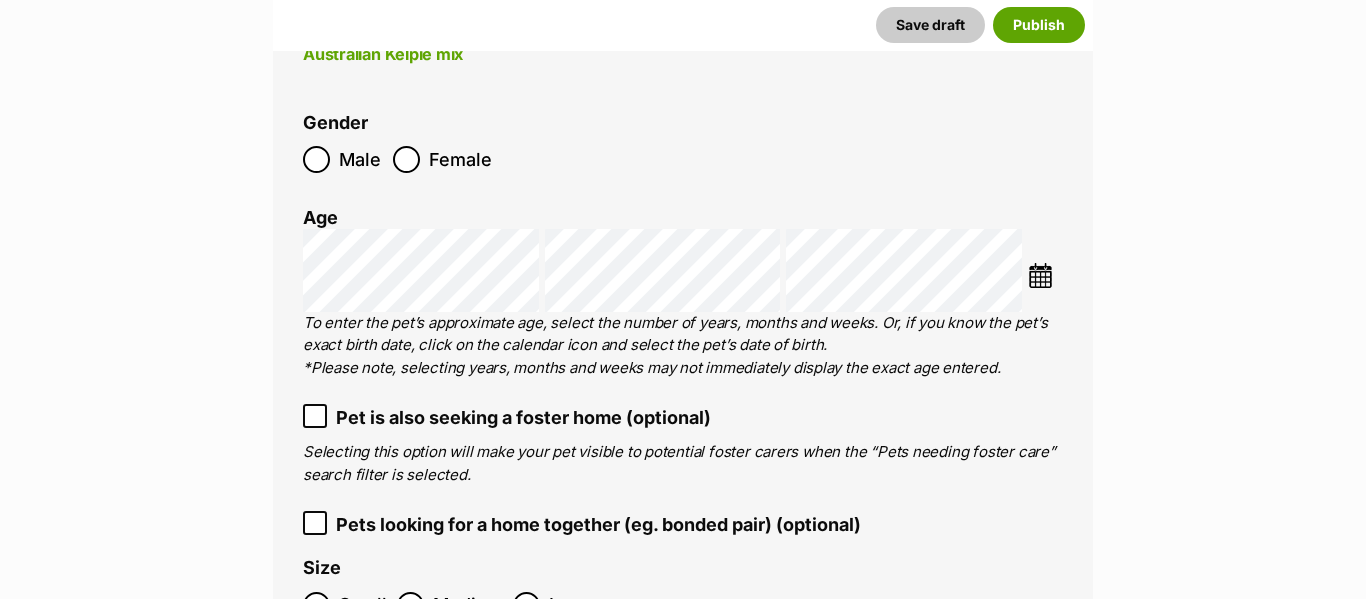 scroll, scrollTop: 2946, scrollLeft: 0, axis: vertical 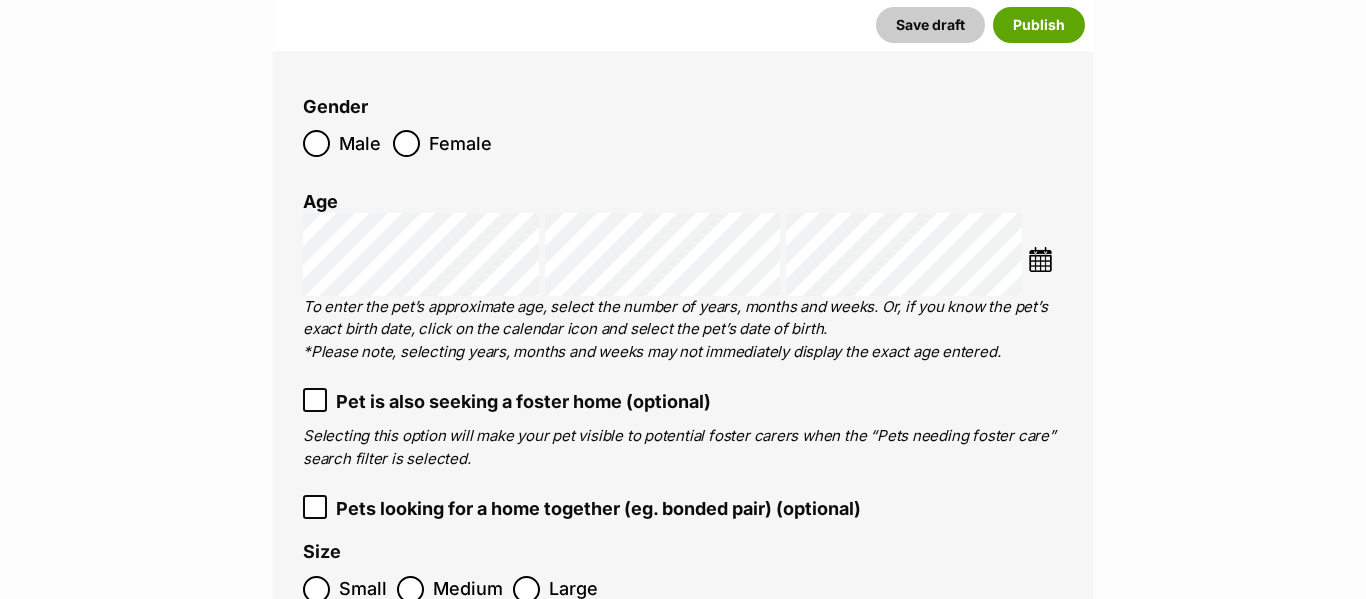 click at bounding box center (1040, 259) 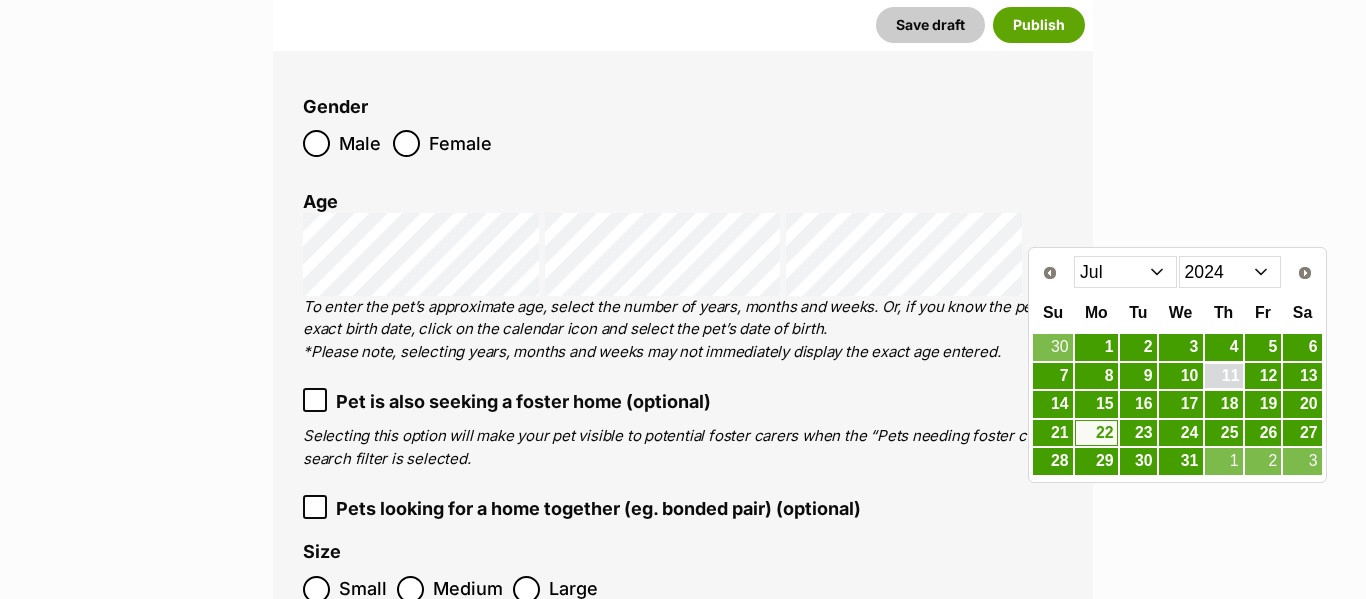 click on "11" at bounding box center [1224, 376] 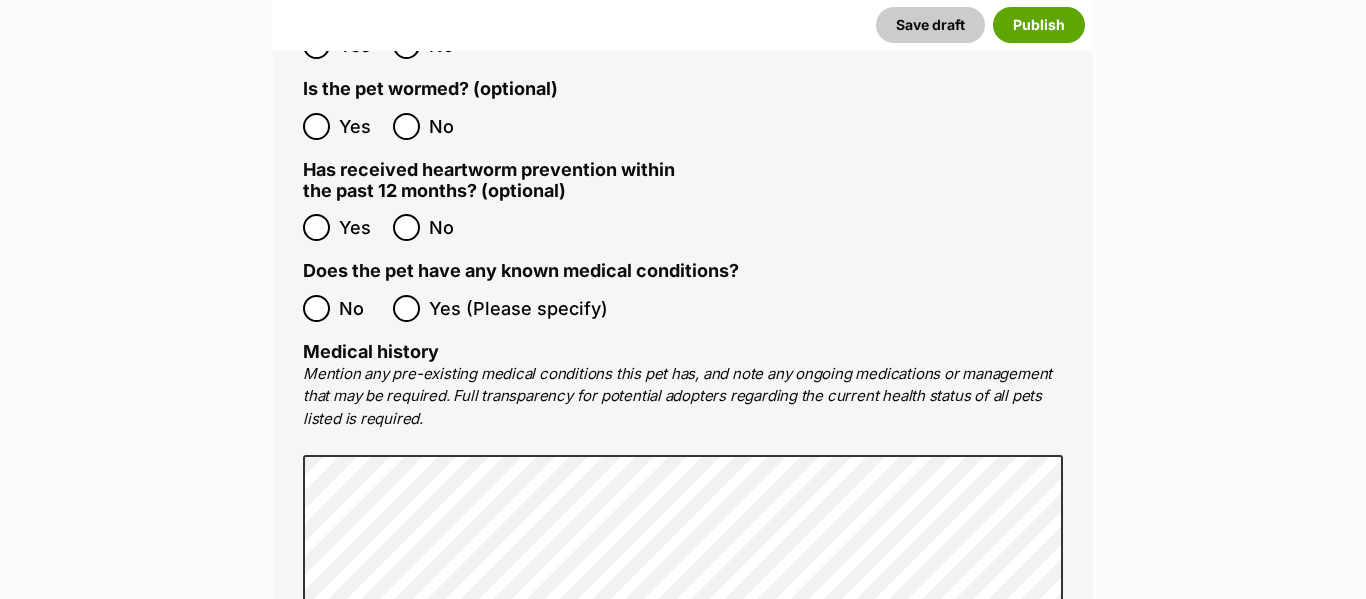scroll, scrollTop: 3987, scrollLeft: 0, axis: vertical 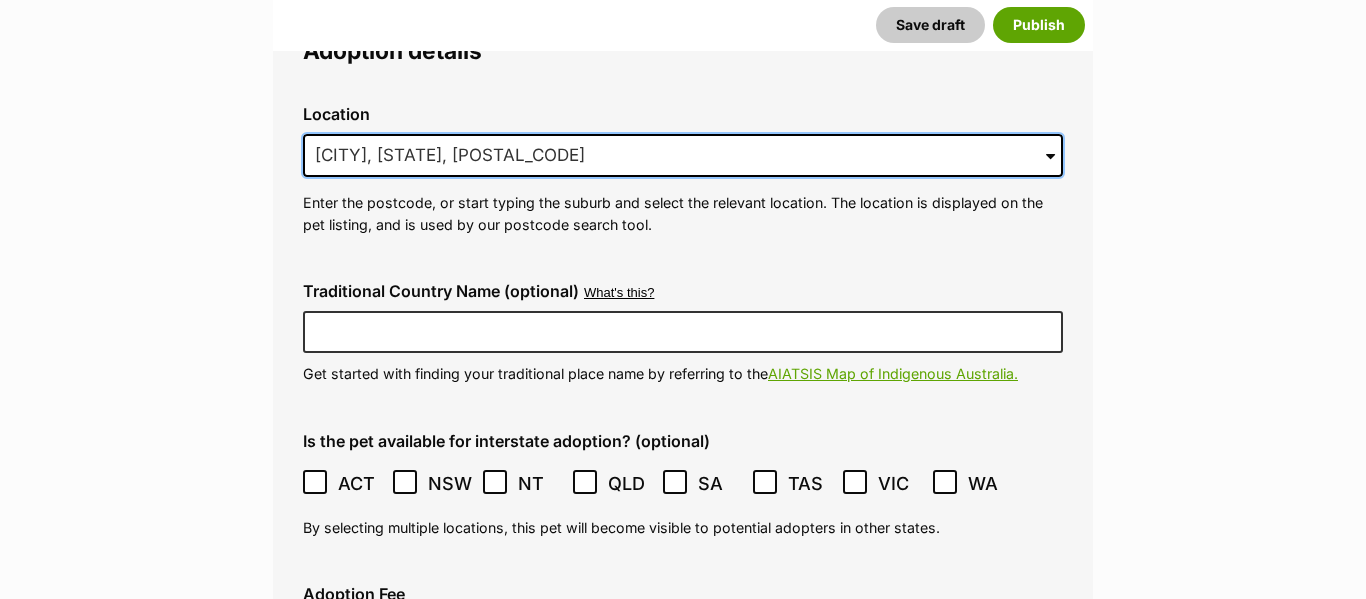 click on "South Yarra, VIC, 3141" at bounding box center [683, 156] 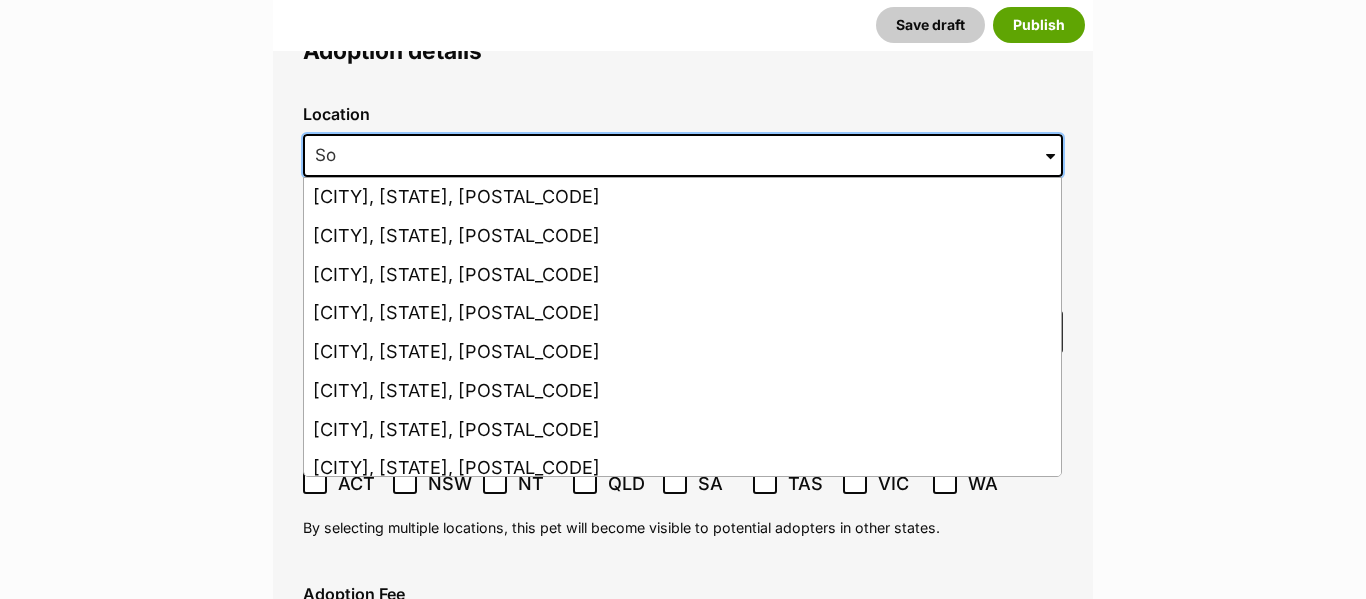 type on "S" 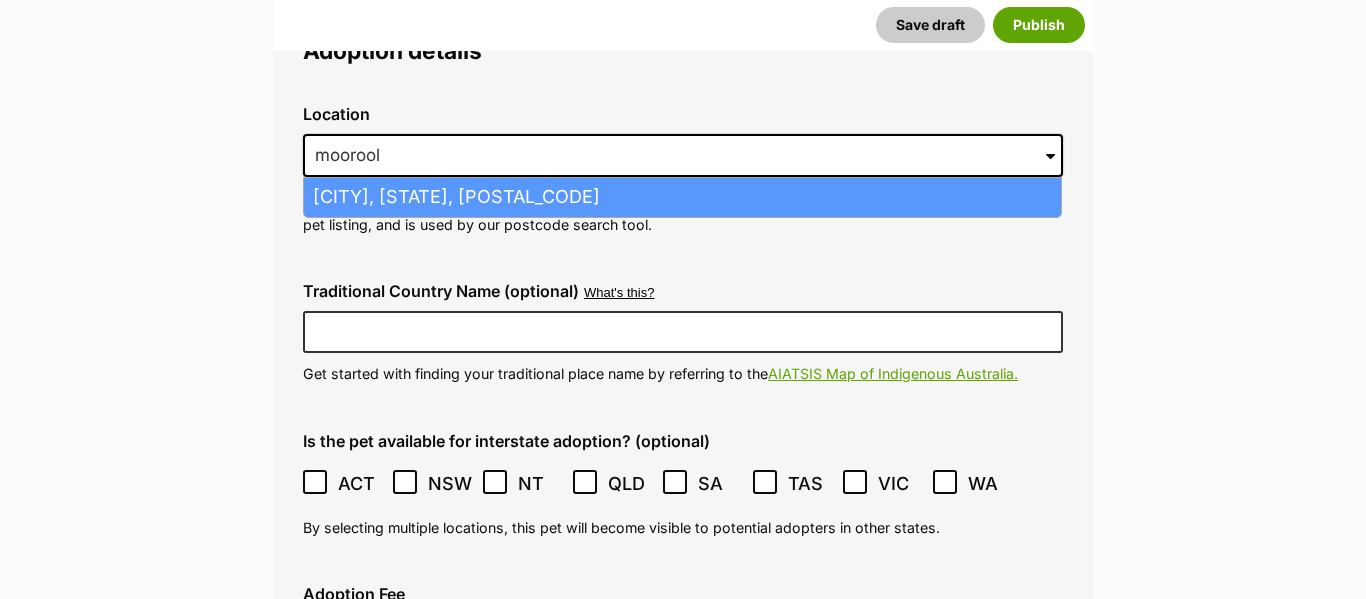 click on "Mooroolbark, Victoria, 3138" at bounding box center (682, 197) 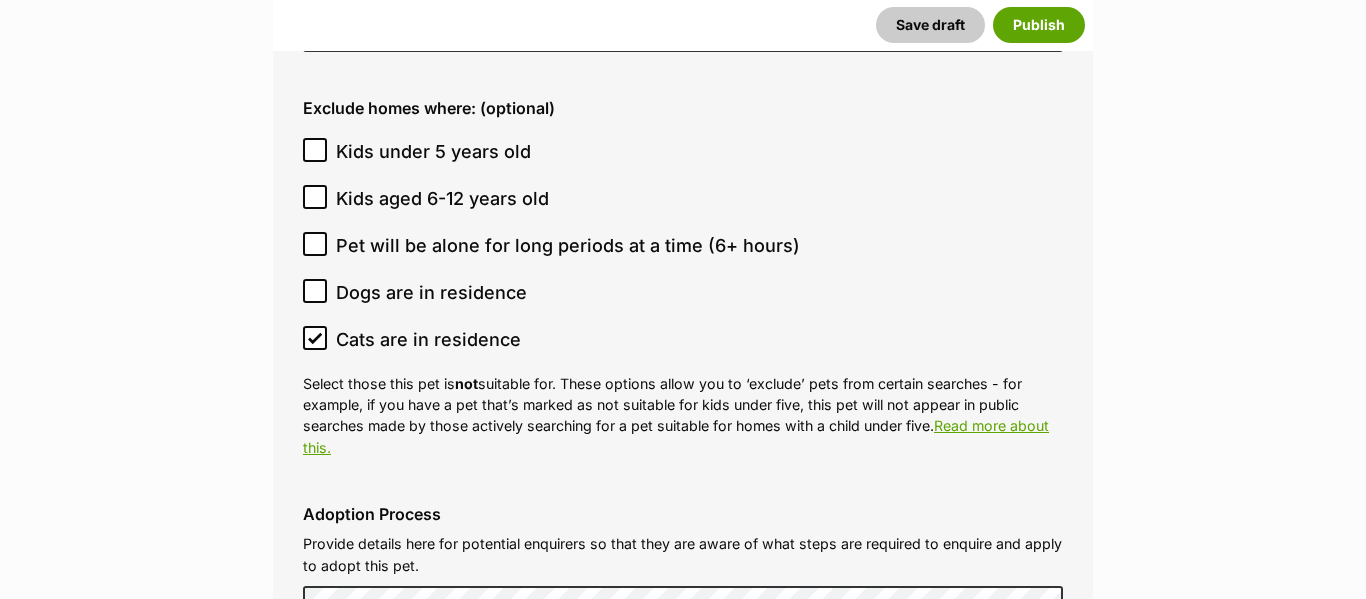 scroll, scrollTop: 5567, scrollLeft: 0, axis: vertical 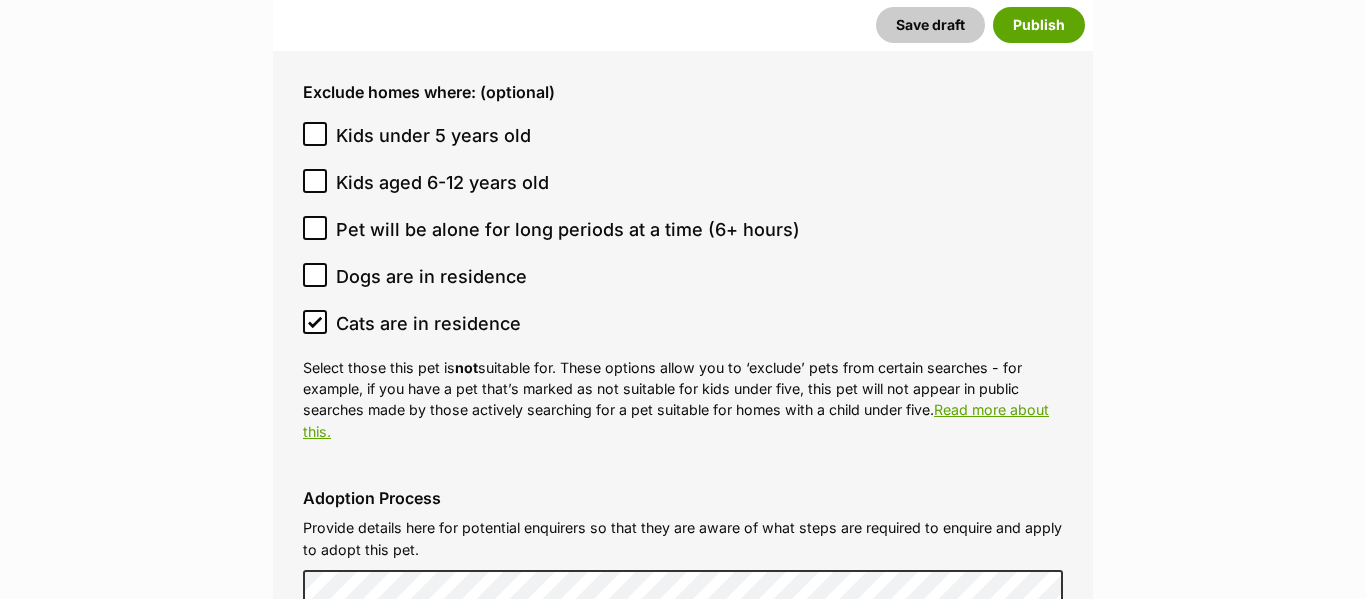 click 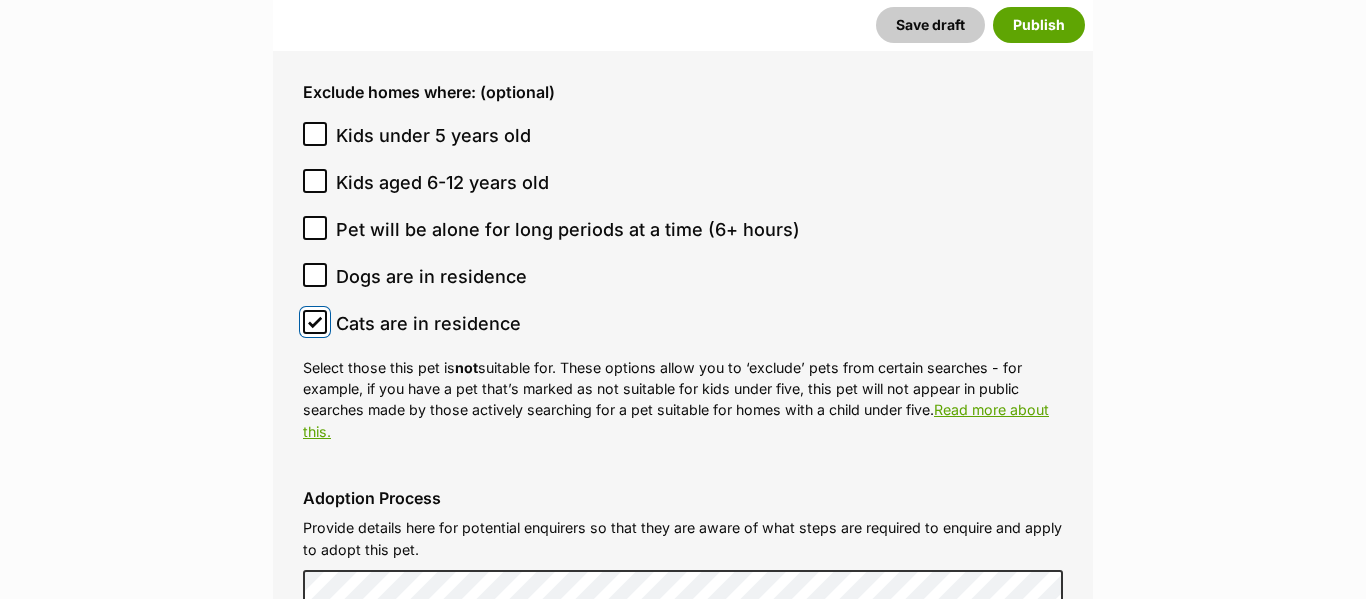 click on "Cats are in residence" at bounding box center [315, 322] 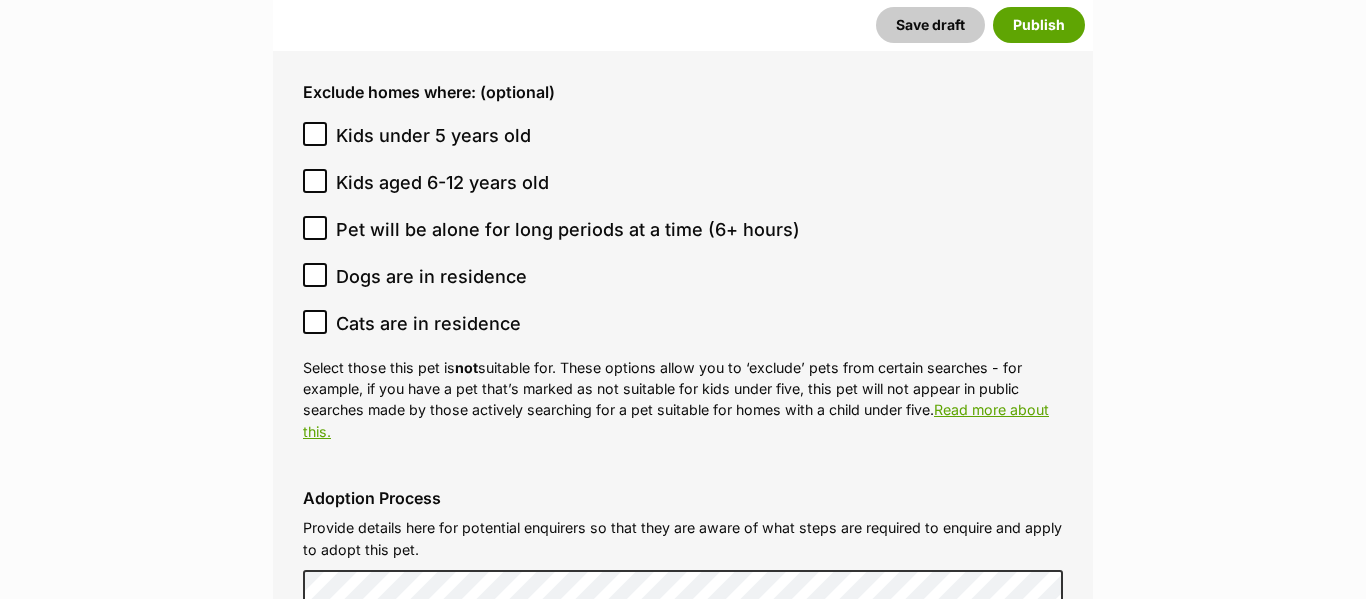 click 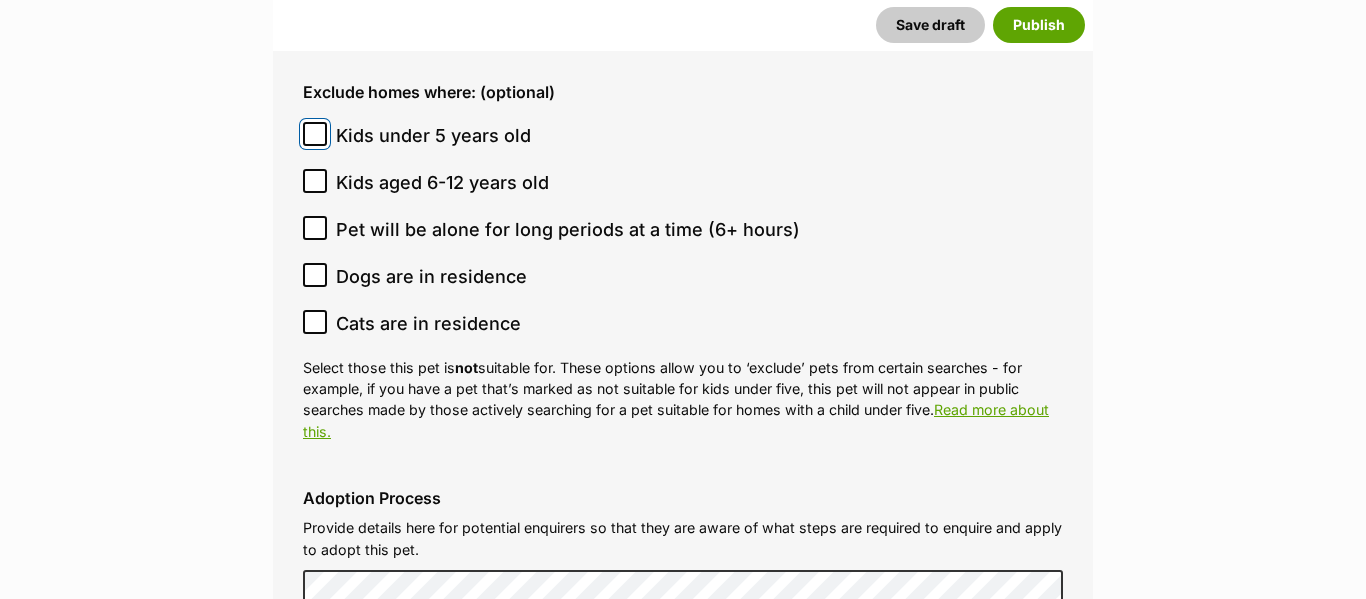 click on "Kids under 5 years old" at bounding box center [315, 134] 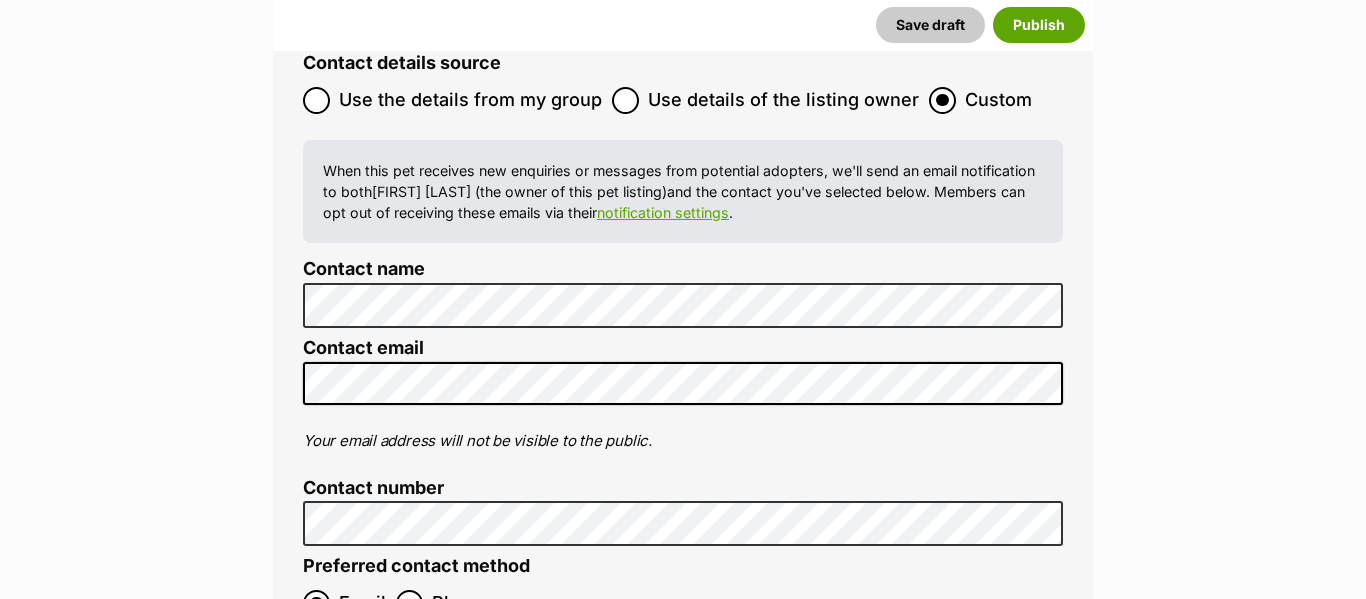 scroll, scrollTop: 7819, scrollLeft: 0, axis: vertical 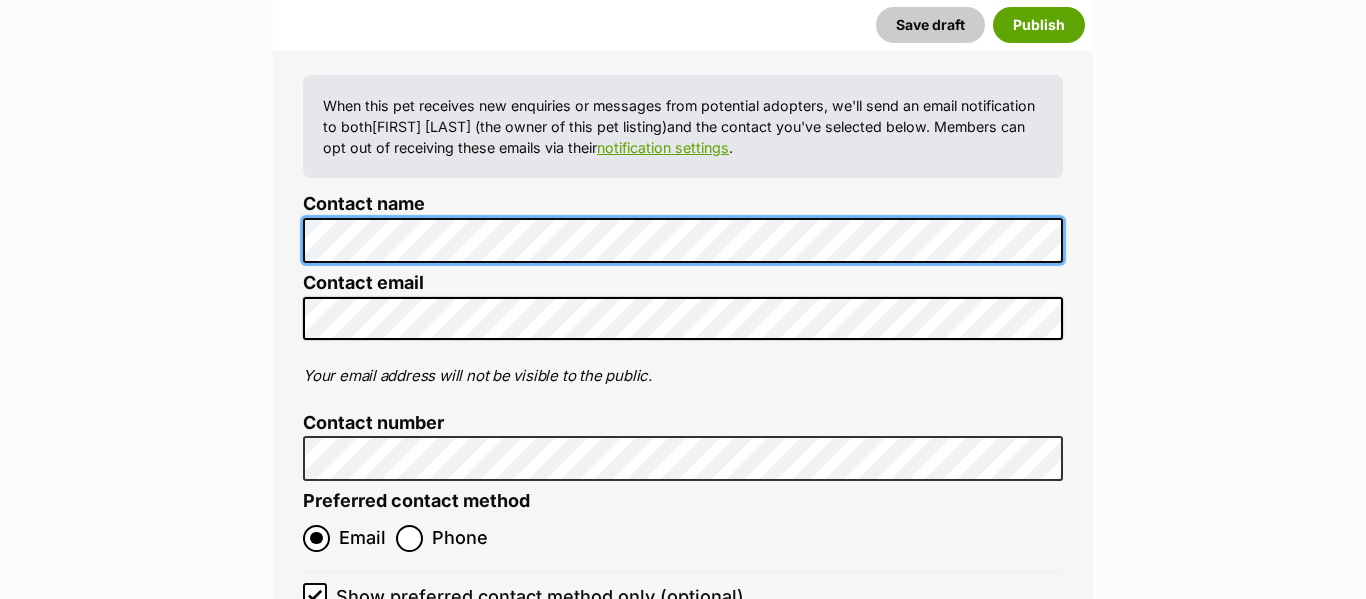 click on "Contact details Contact details source
Use the details from my group
Use details of the listing owner
Custom
When this pet receives new enquiries or messages from potential adopters, we'll send an email notification to both
Lynda Smith (the owner of this pet listing)
and the contact you've selected below. Members can opt out of receiving these emails via their
notification settings .
Contact name
Contact email
Your email address will not be visible to the public.
Contact number
Preferred contact method
Email
Phone
Show preferred contact method only (optional)
If you wish to receive enquiries exclusively via phone  or  exclusively via email, use this option to select the contact method to be displayed on the pet listing." at bounding box center [683, 313] 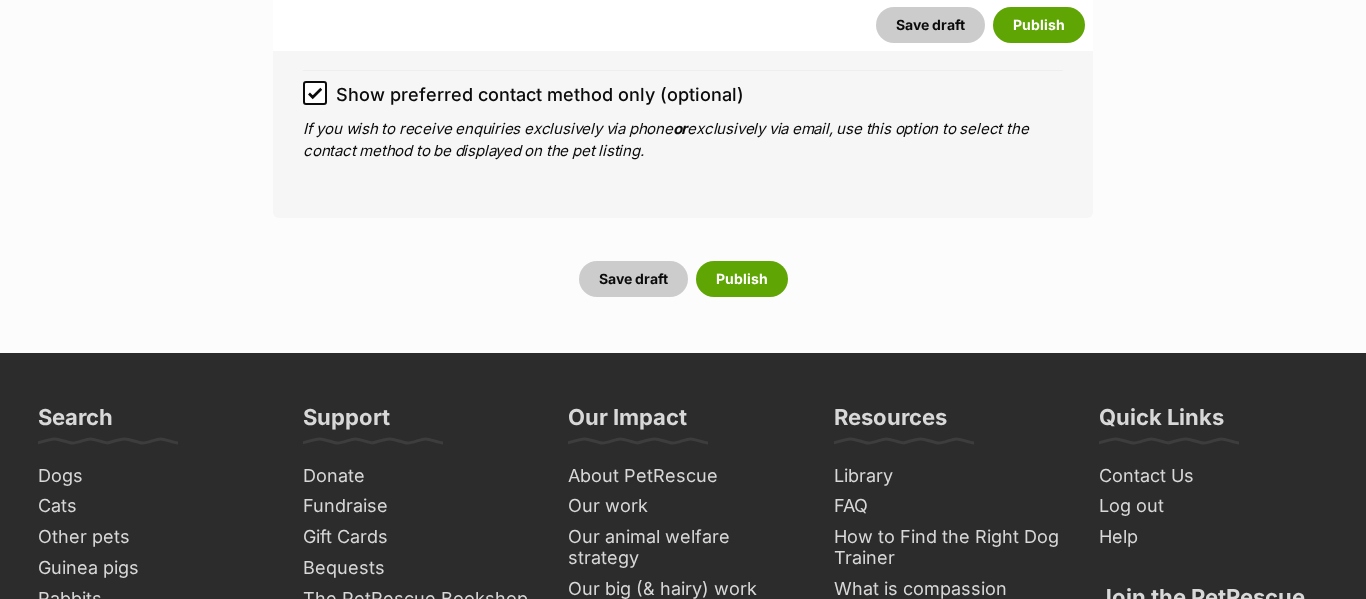scroll, scrollTop: 8370, scrollLeft: 0, axis: vertical 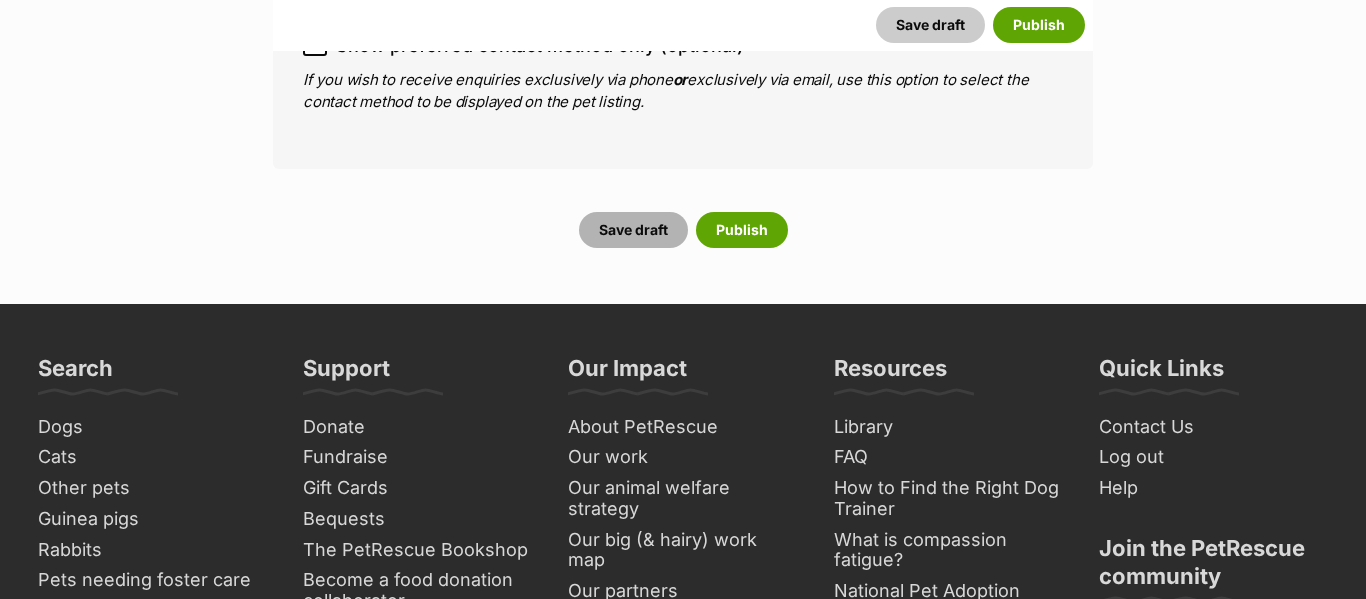 click on "Save draft" at bounding box center (633, 230) 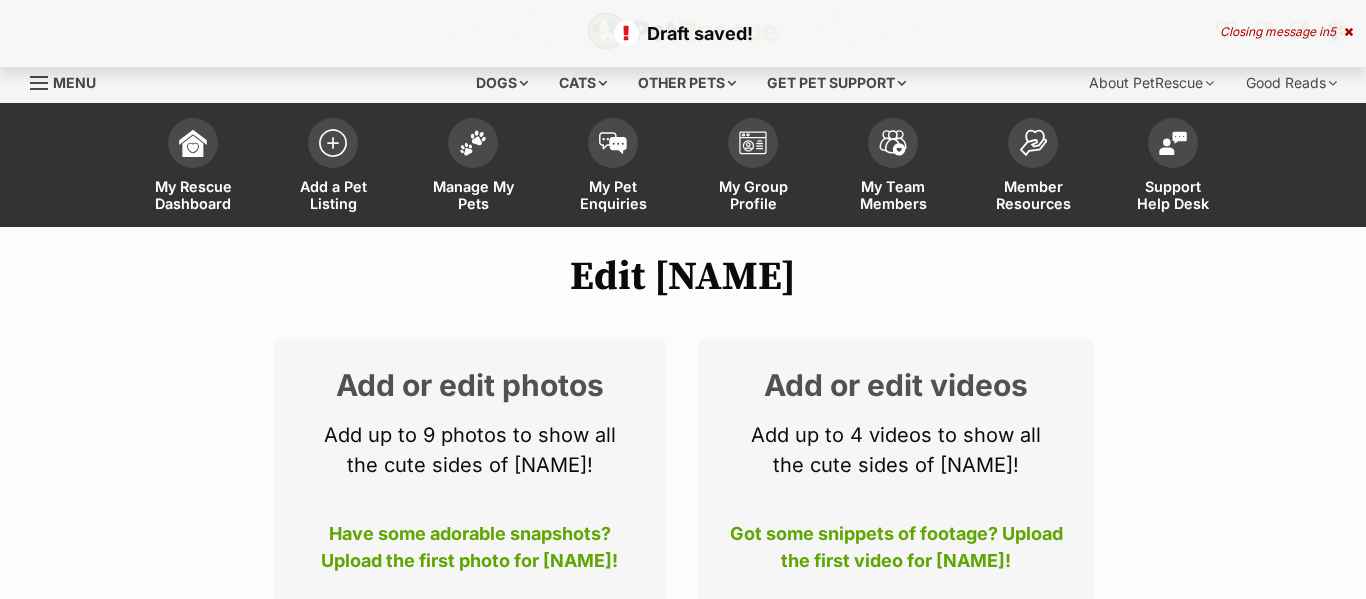 scroll, scrollTop: 0, scrollLeft: 0, axis: both 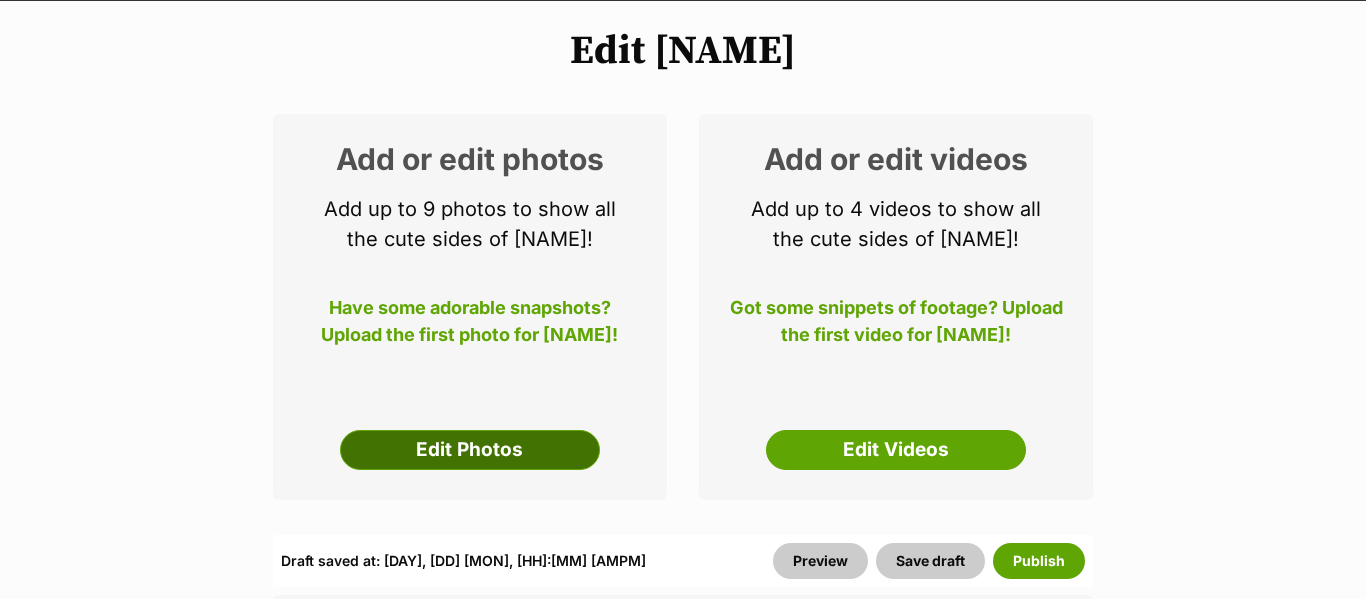 click on "Edit Photos" at bounding box center [470, 450] 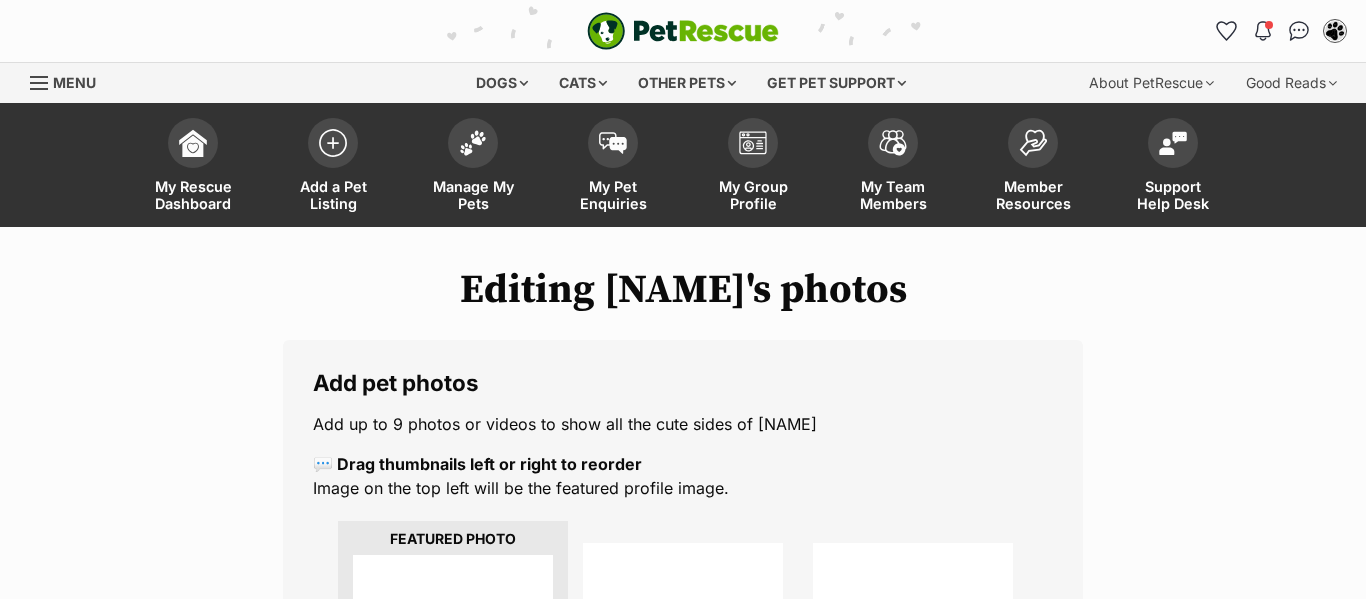 scroll, scrollTop: 0, scrollLeft: 0, axis: both 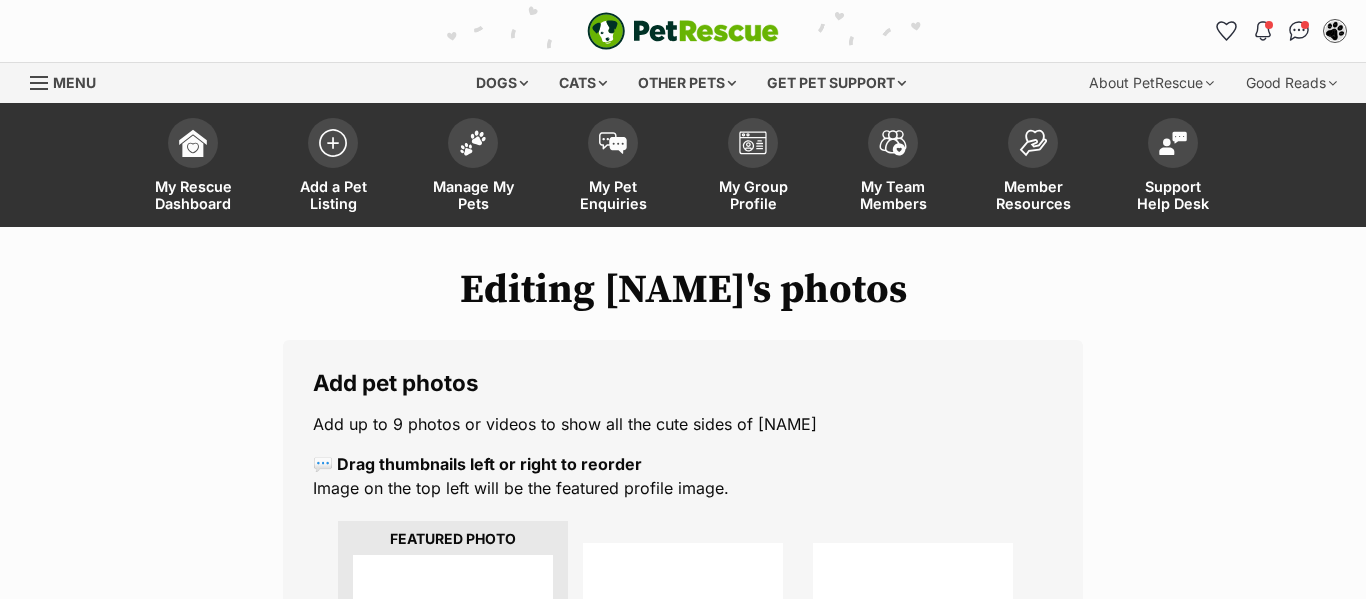click at bounding box center (453, 655) 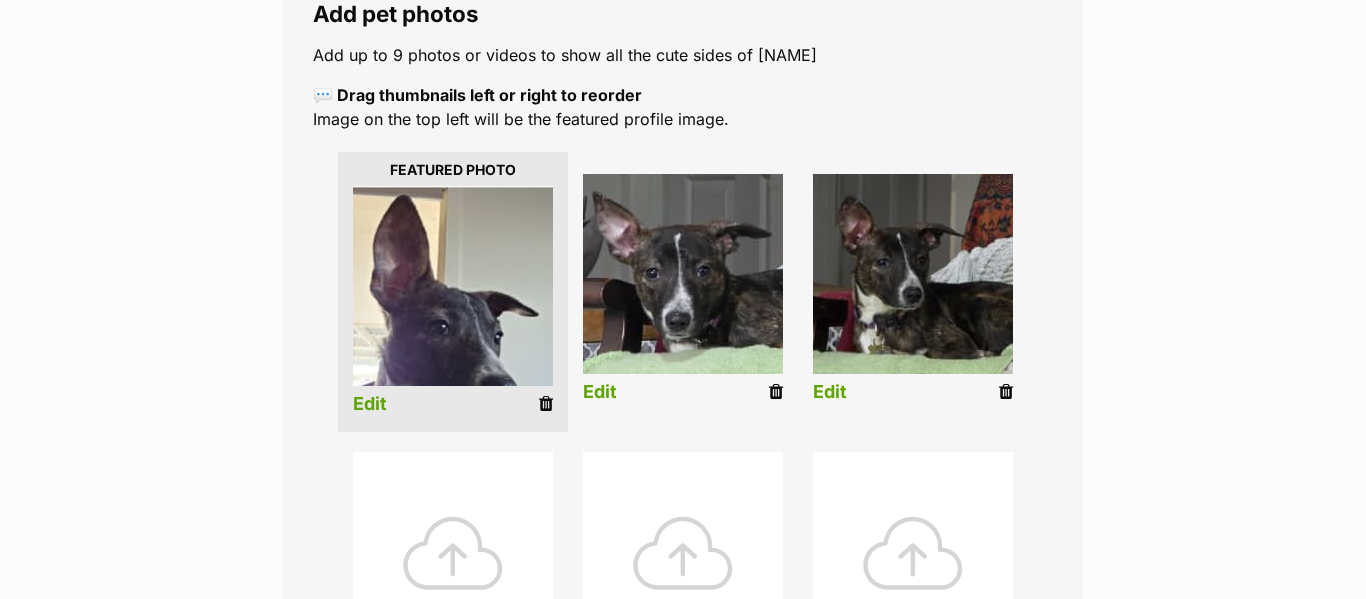 scroll, scrollTop: 400, scrollLeft: 0, axis: vertical 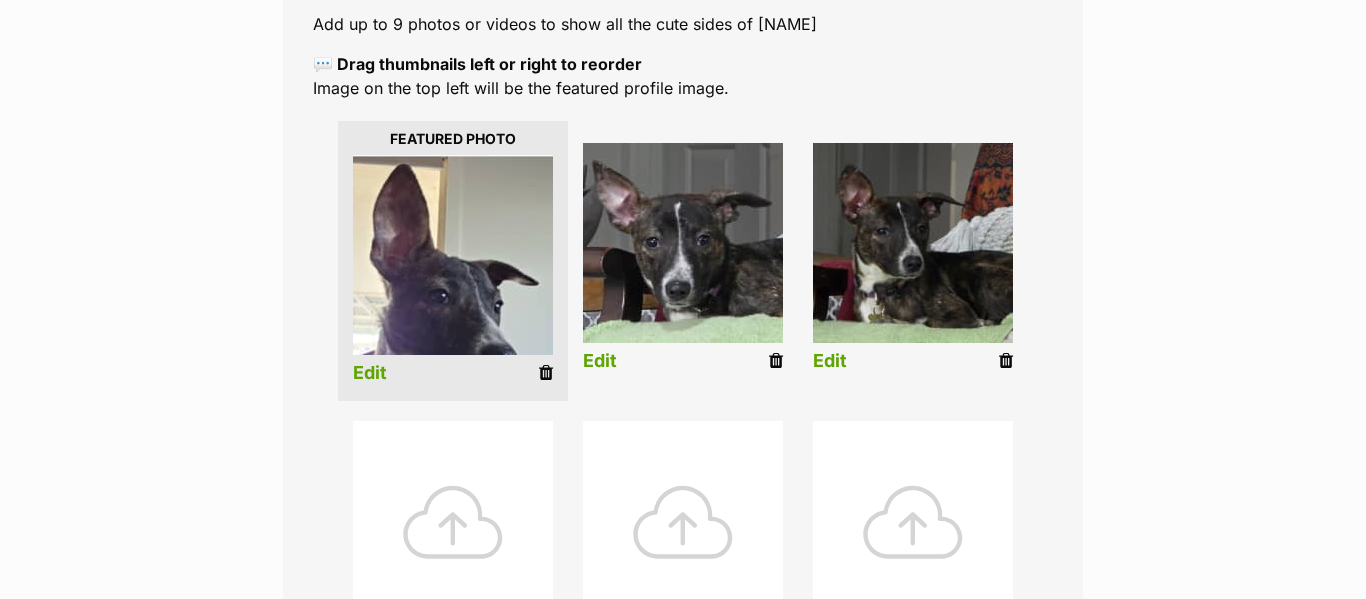 click on "Edit" at bounding box center [370, 373] 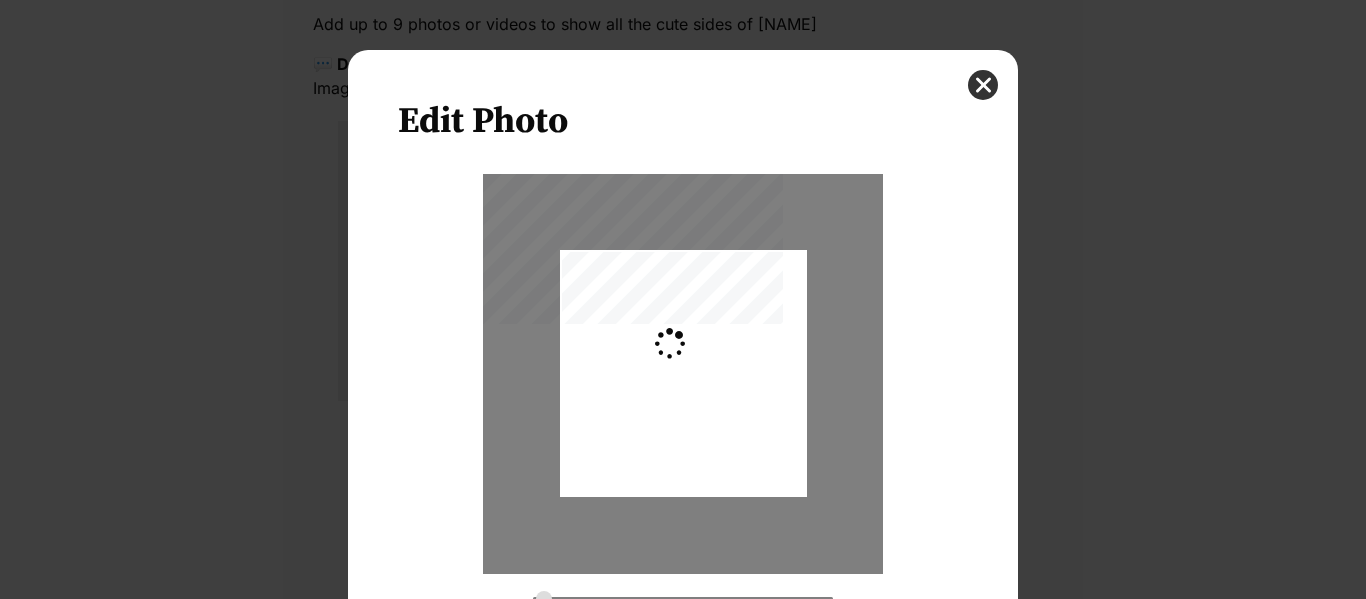 scroll, scrollTop: 0, scrollLeft: 0, axis: both 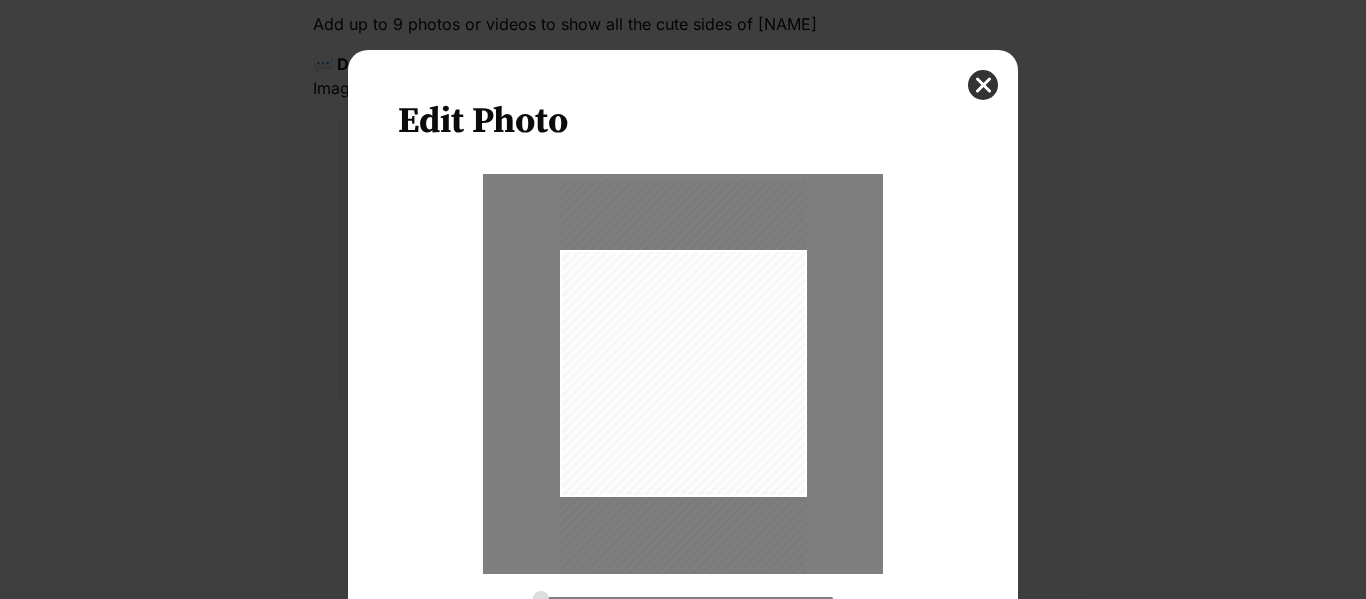 click at bounding box center (683, 383) 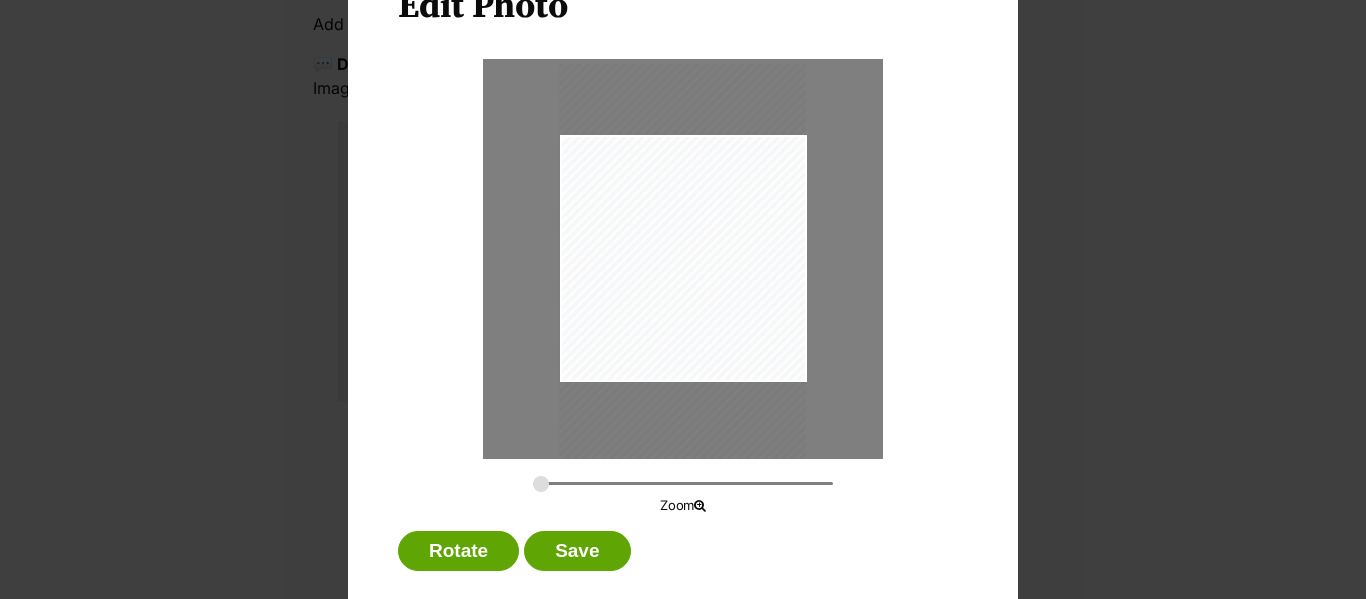 scroll, scrollTop: 147, scrollLeft: 0, axis: vertical 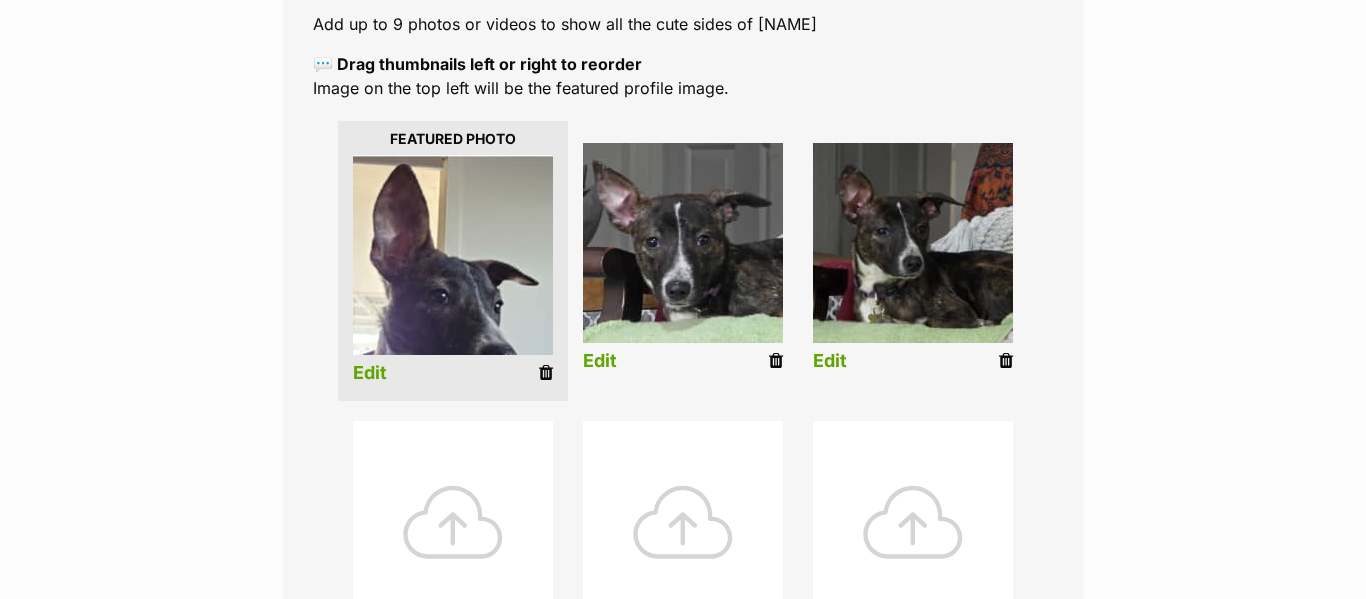 click at bounding box center (453, 255) 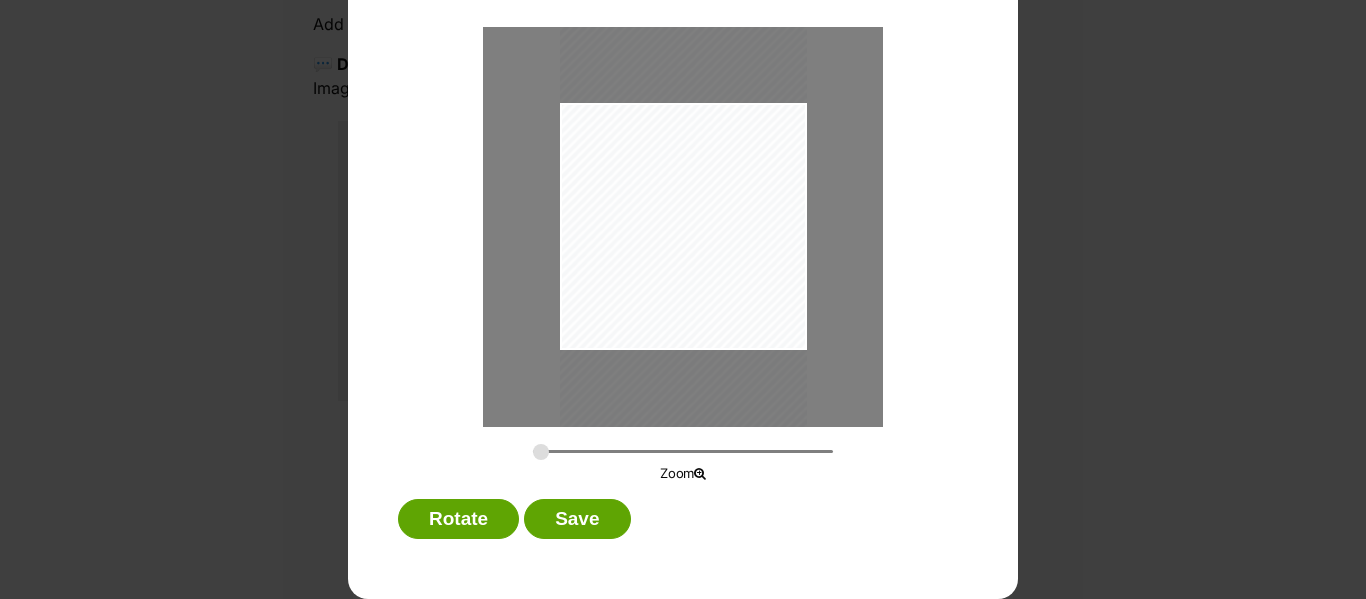 scroll, scrollTop: 0, scrollLeft: 0, axis: both 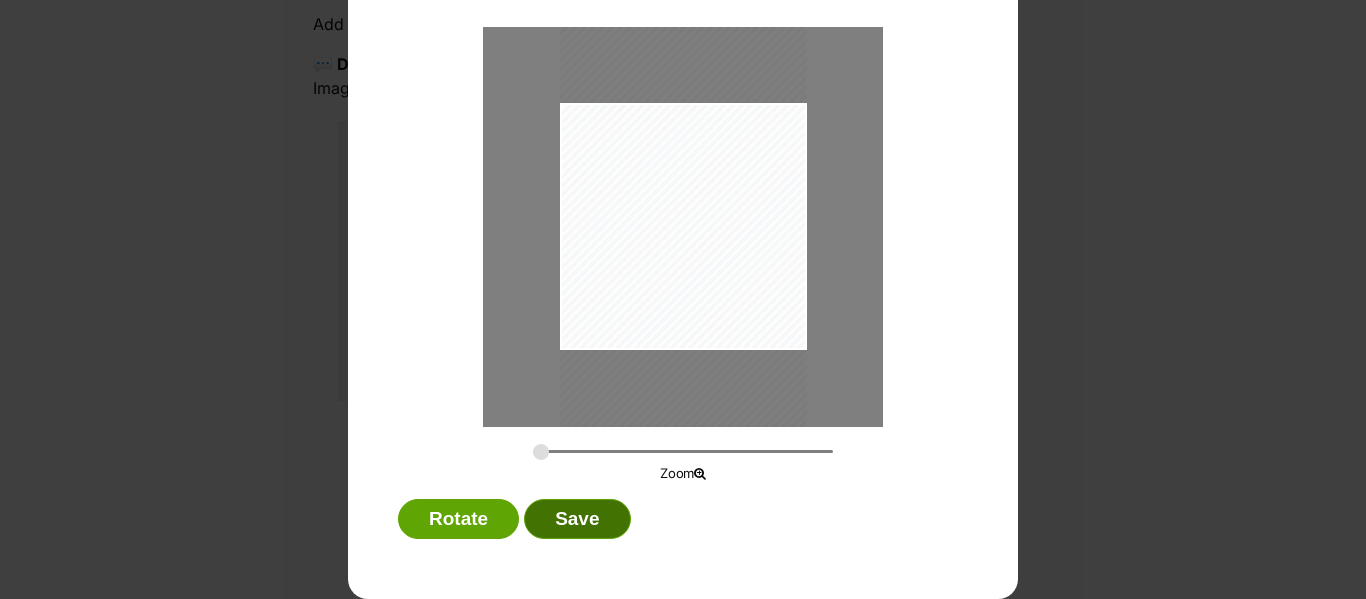 click on "Save" at bounding box center [577, 519] 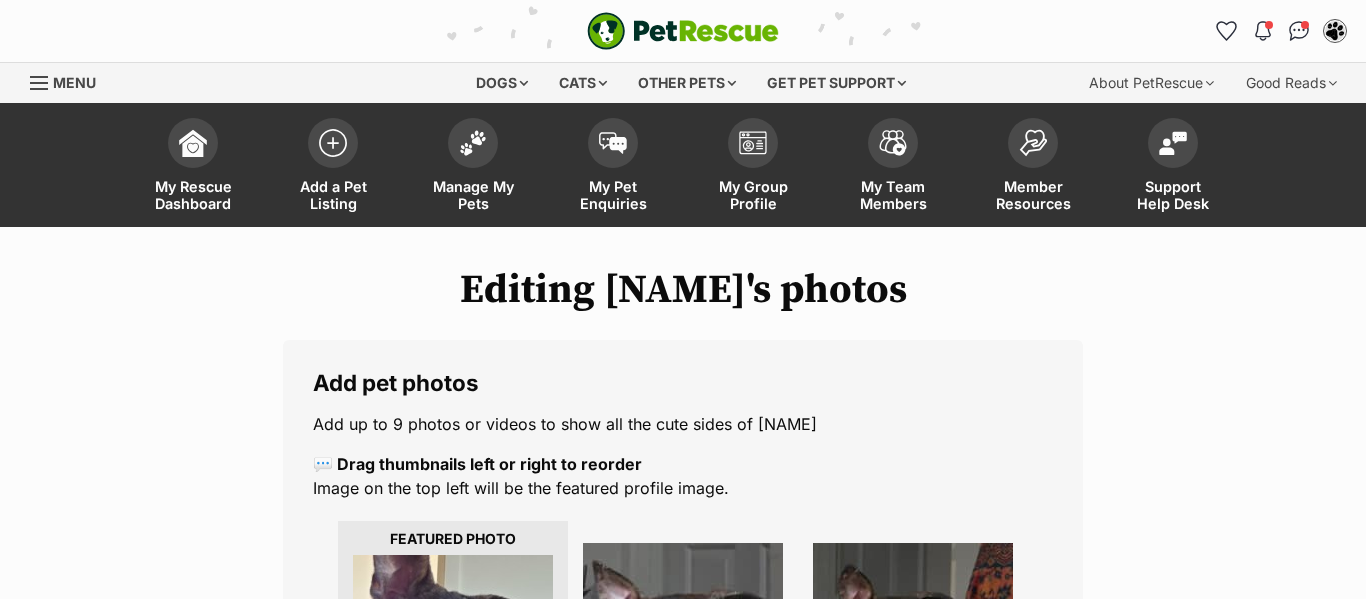 scroll, scrollTop: 400, scrollLeft: 0, axis: vertical 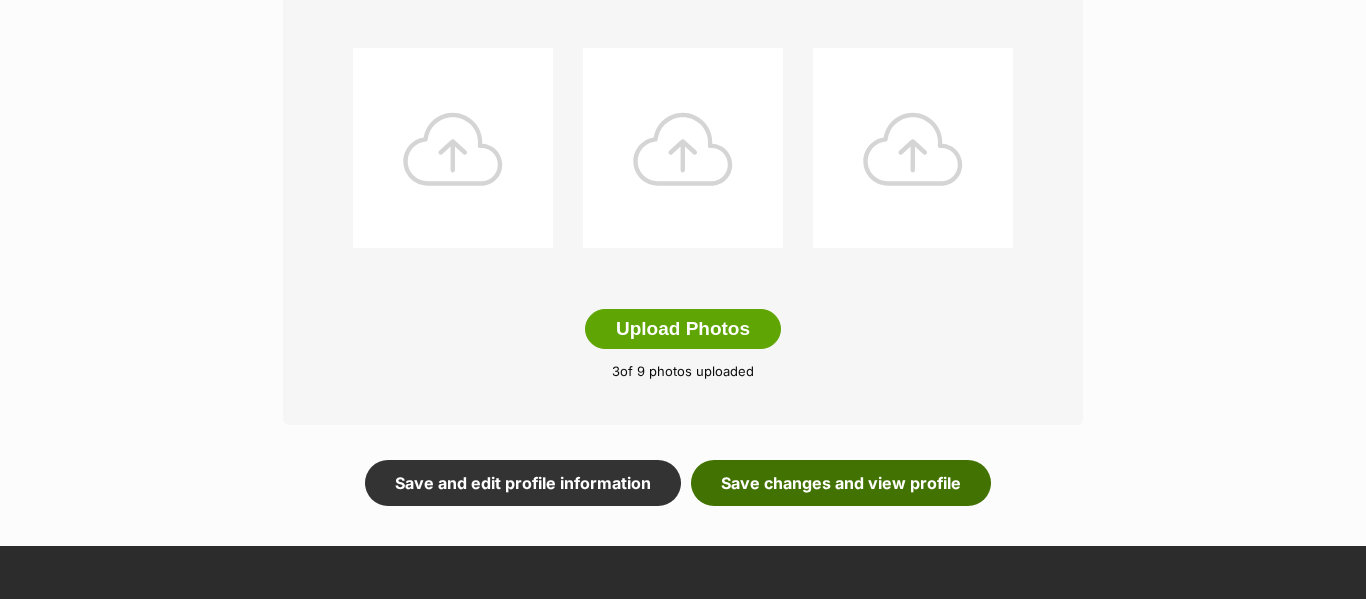 click on "Save changes and view profile" at bounding box center (841, 483) 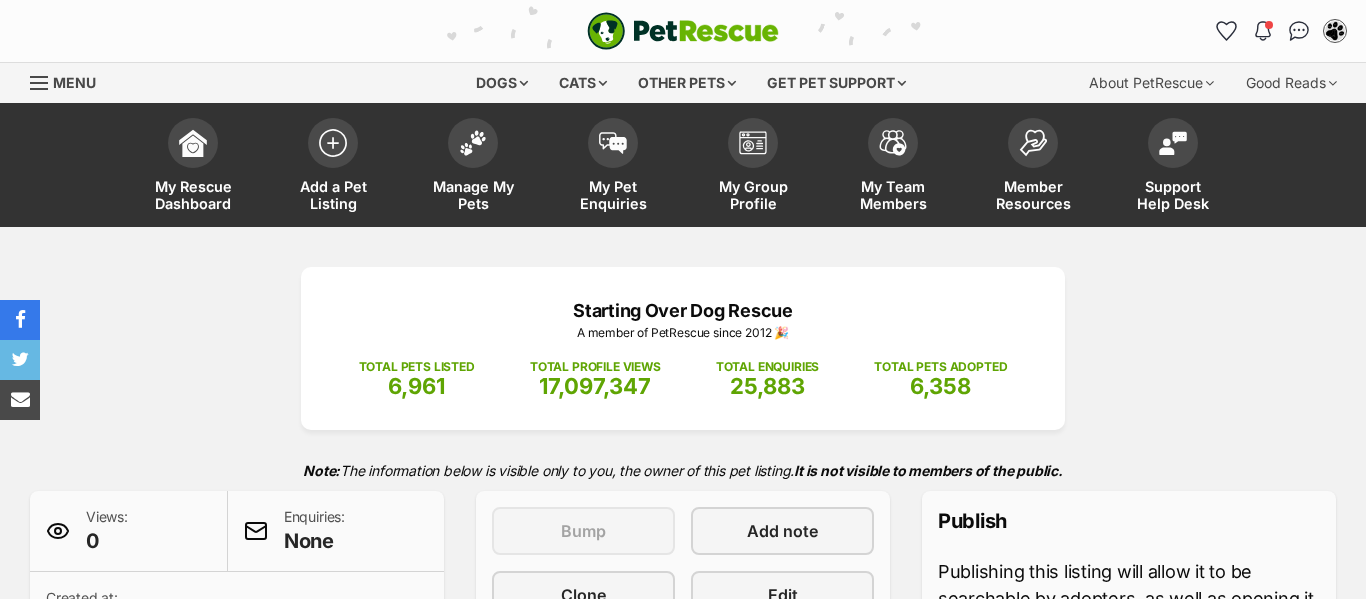 scroll, scrollTop: 0, scrollLeft: 0, axis: both 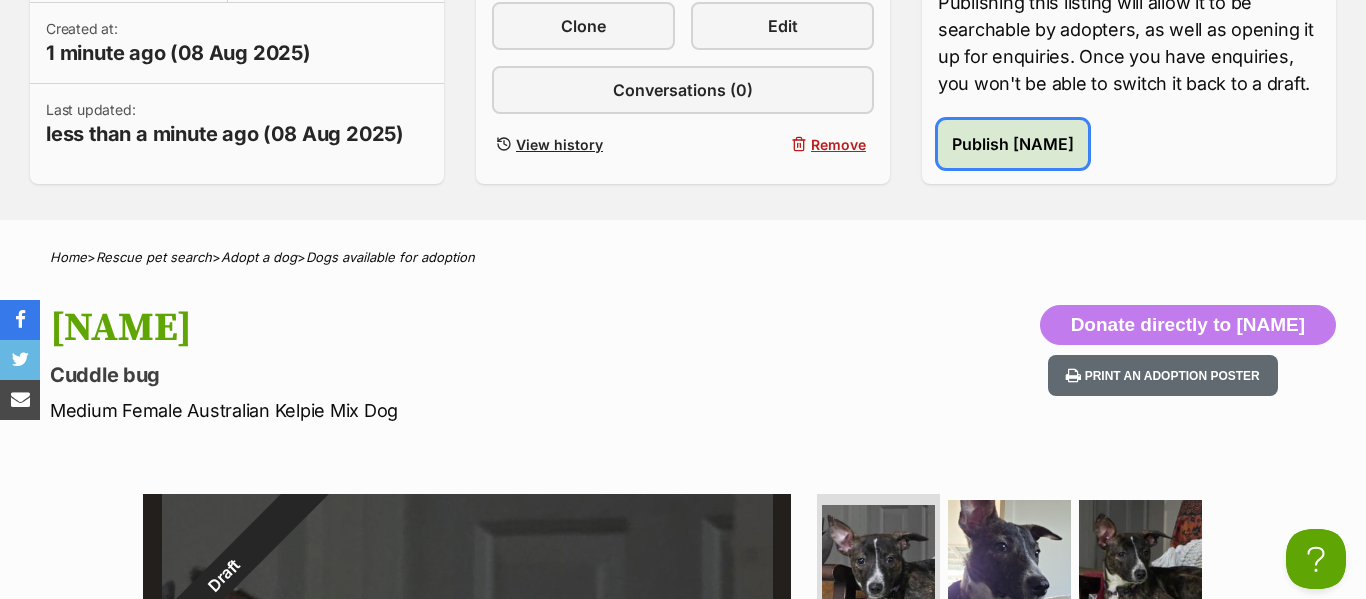 click on "Publish [NAME]" at bounding box center [1013, 144] 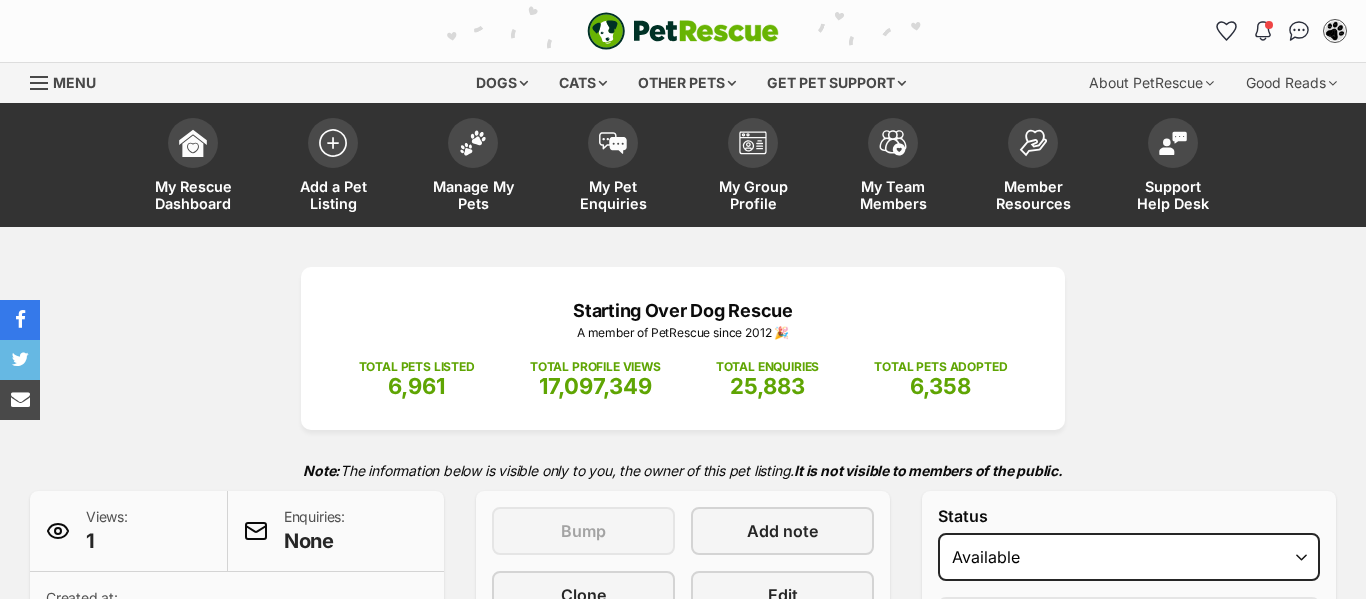scroll, scrollTop: 0, scrollLeft: 0, axis: both 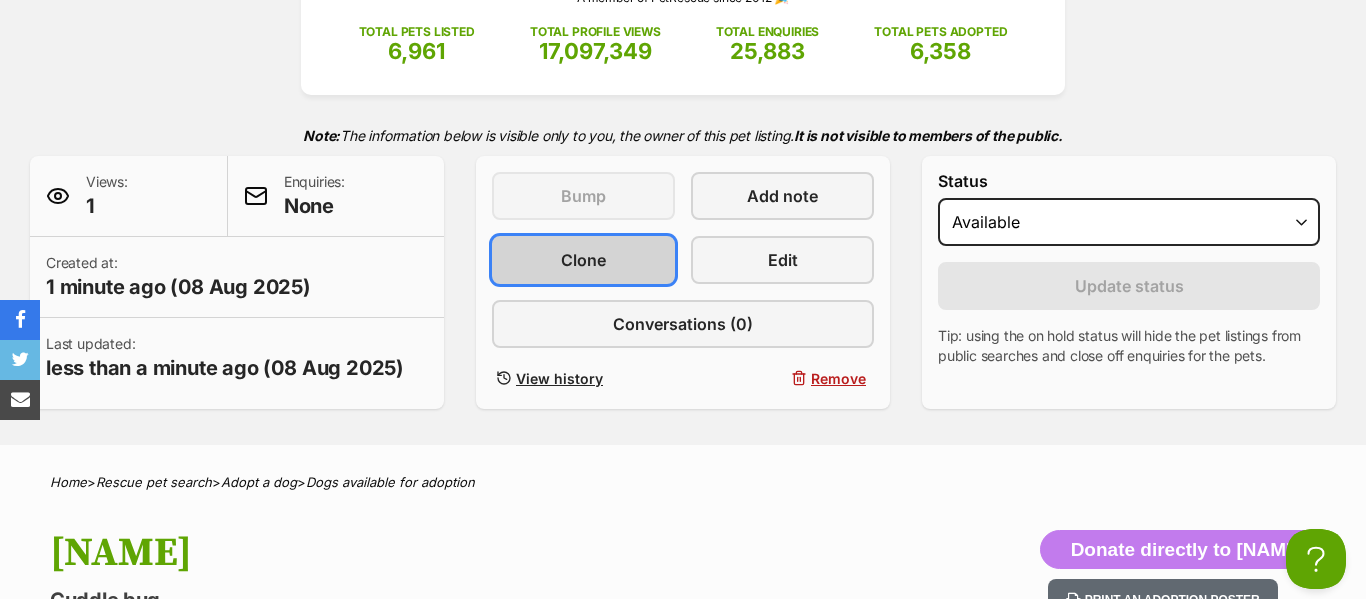 click on "Clone" at bounding box center (583, 260) 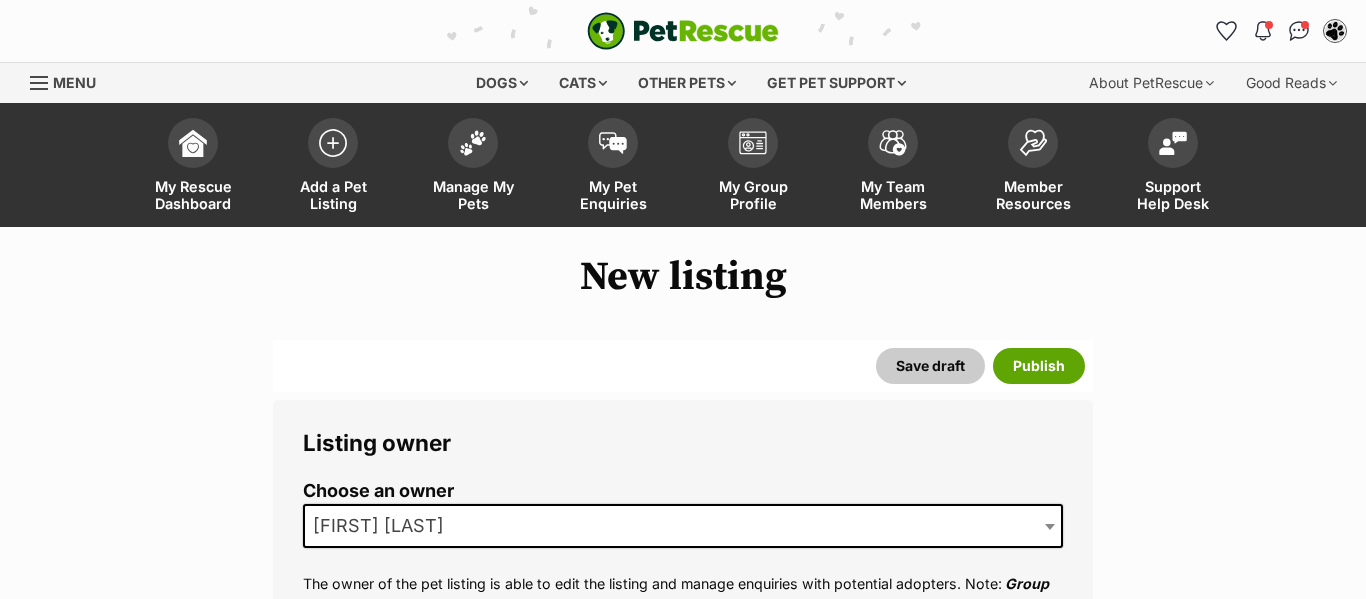 scroll, scrollTop: 0, scrollLeft: 0, axis: both 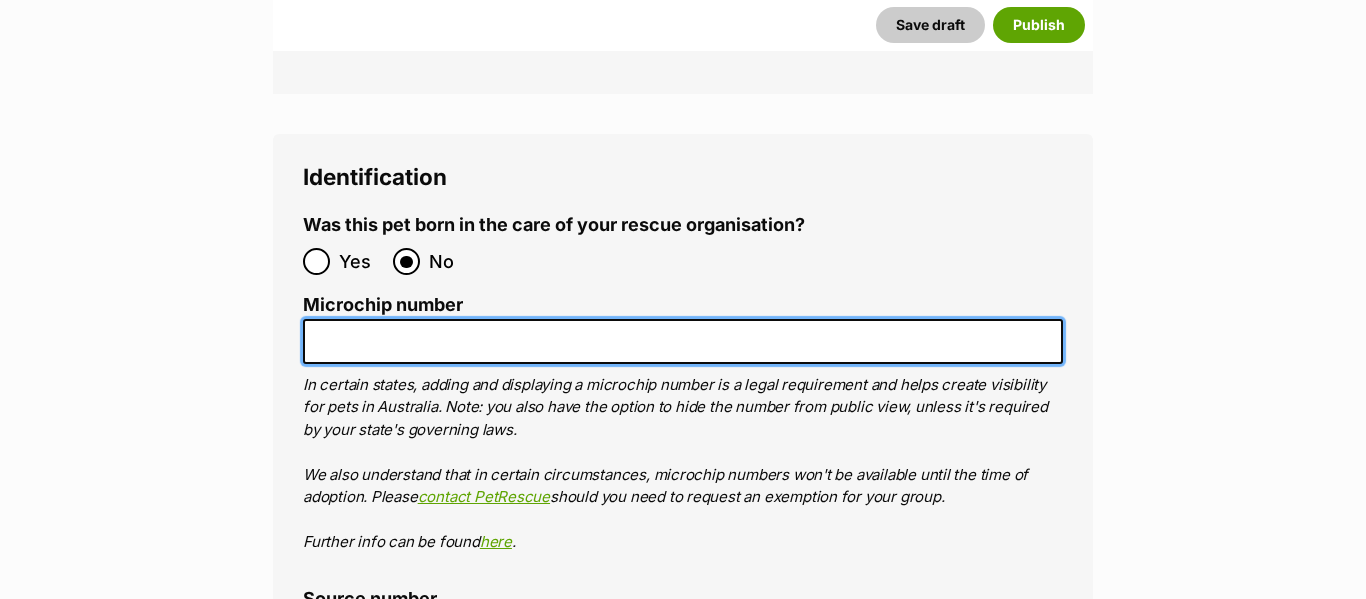 click on "Microchip number" at bounding box center [683, 341] 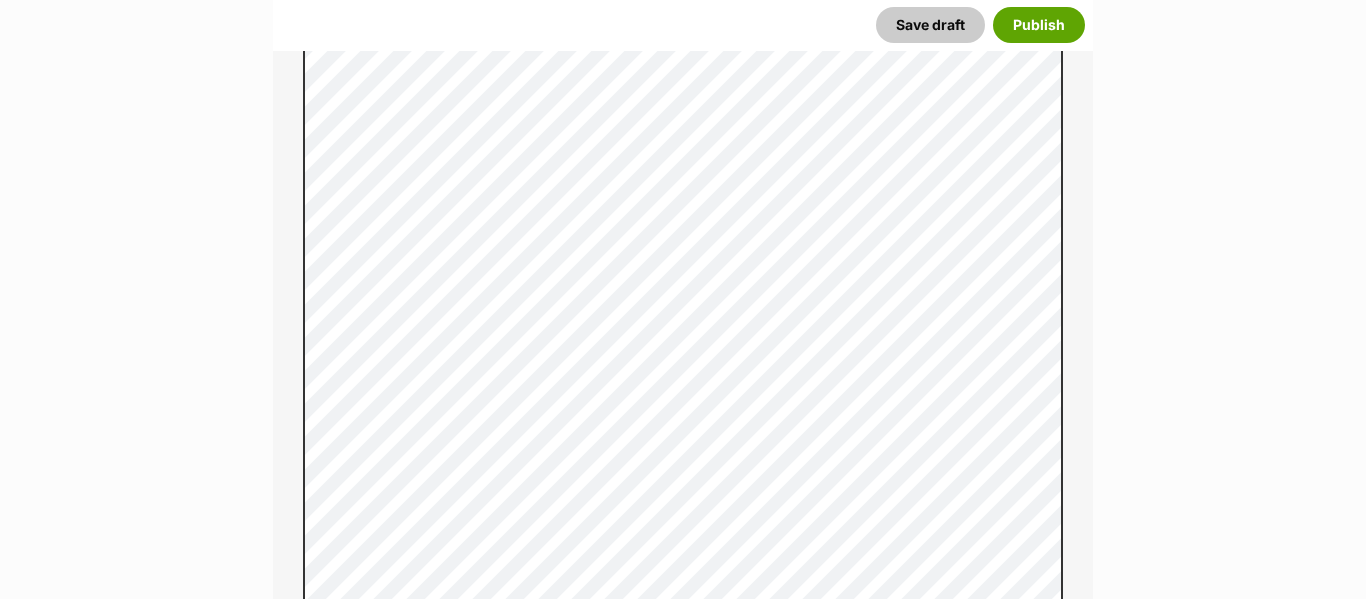 scroll, scrollTop: 1461, scrollLeft: 0, axis: vertical 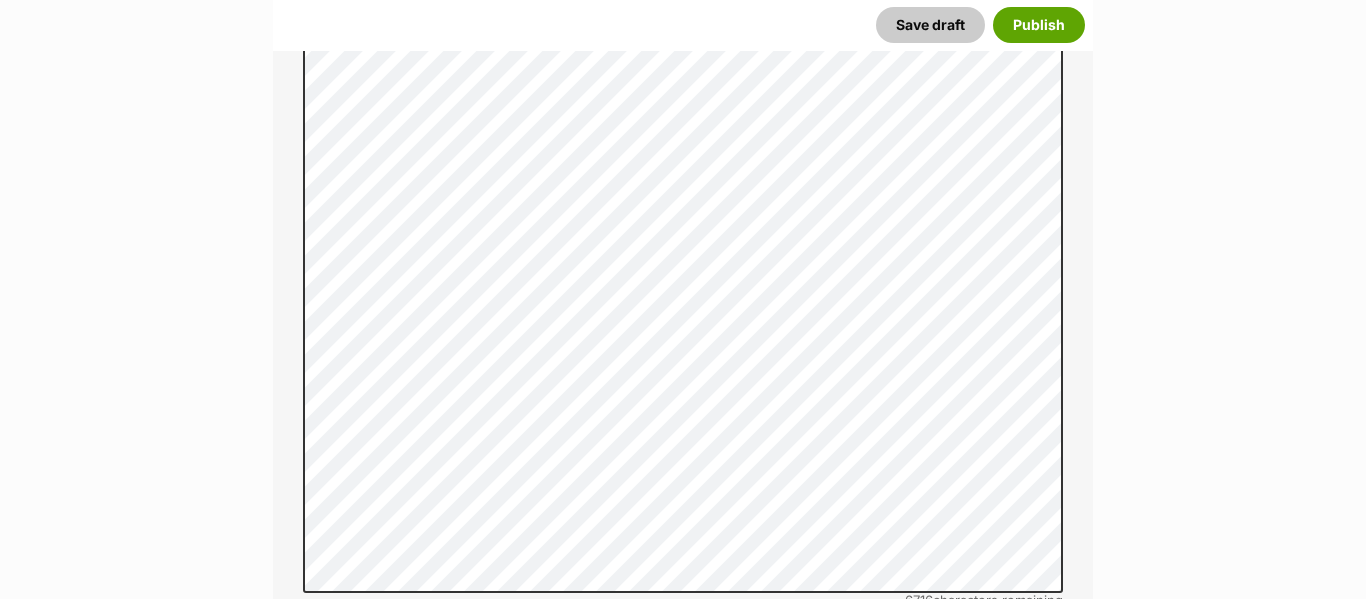 type on "956000018343489" 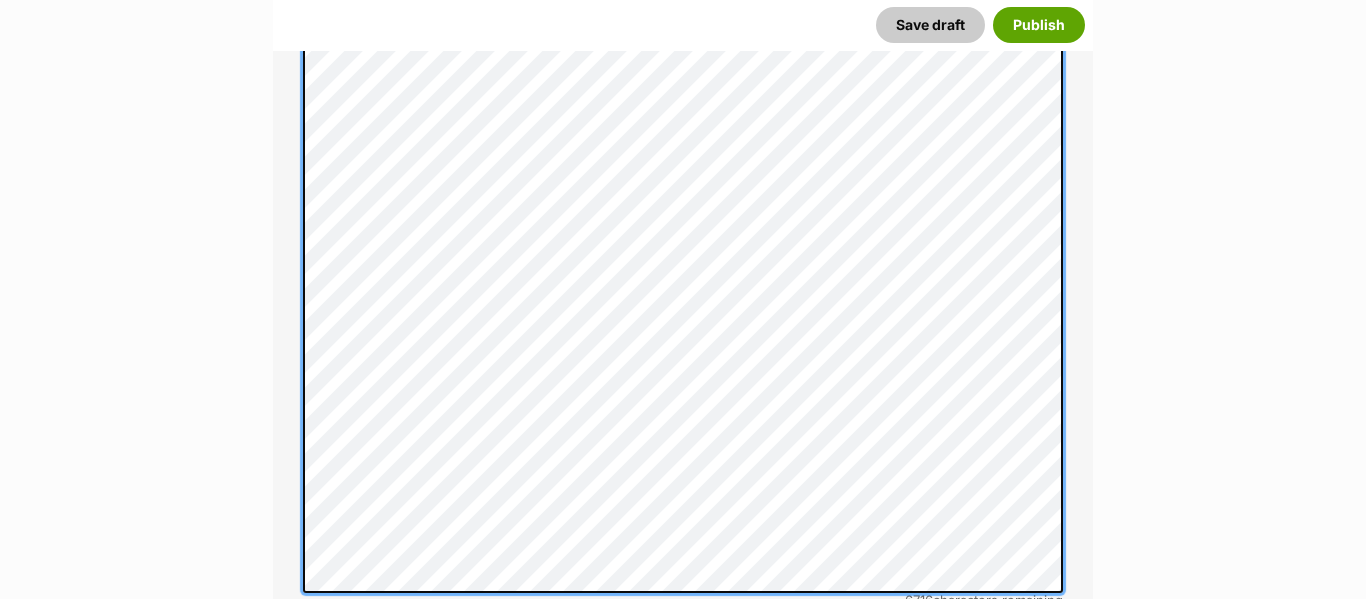 scroll, scrollTop: 1464, scrollLeft: 0, axis: vertical 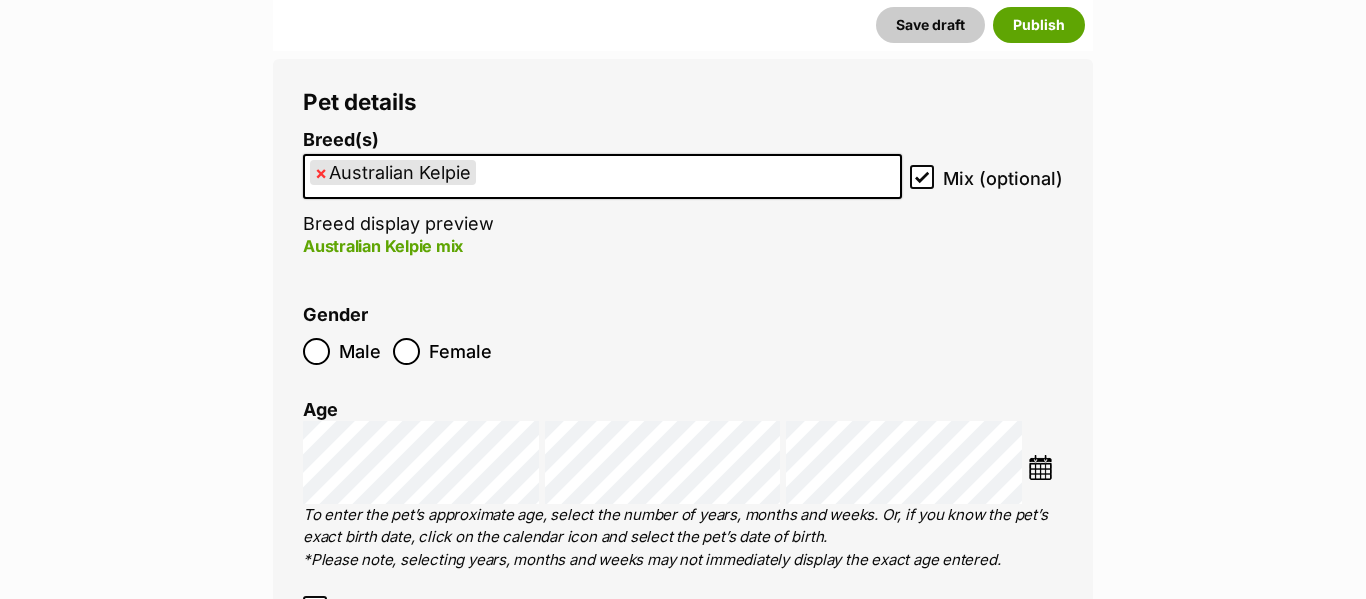 click on "×" at bounding box center [321, 172] 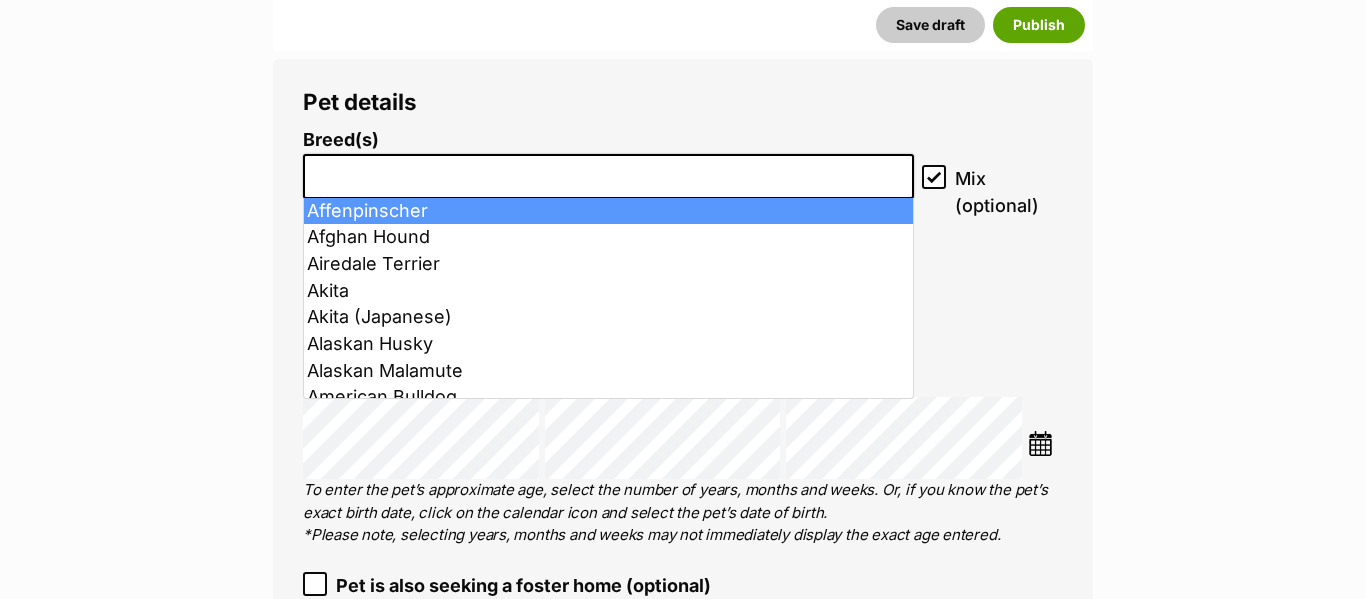 click at bounding box center [608, 176] 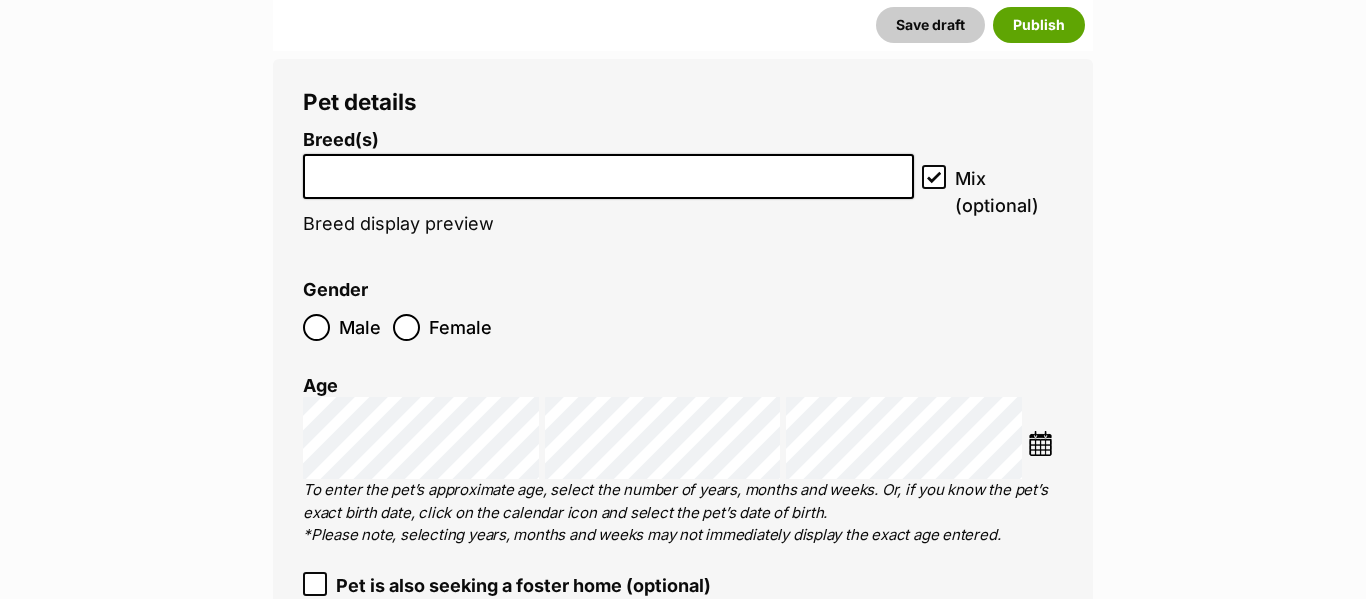 click at bounding box center (608, 176) 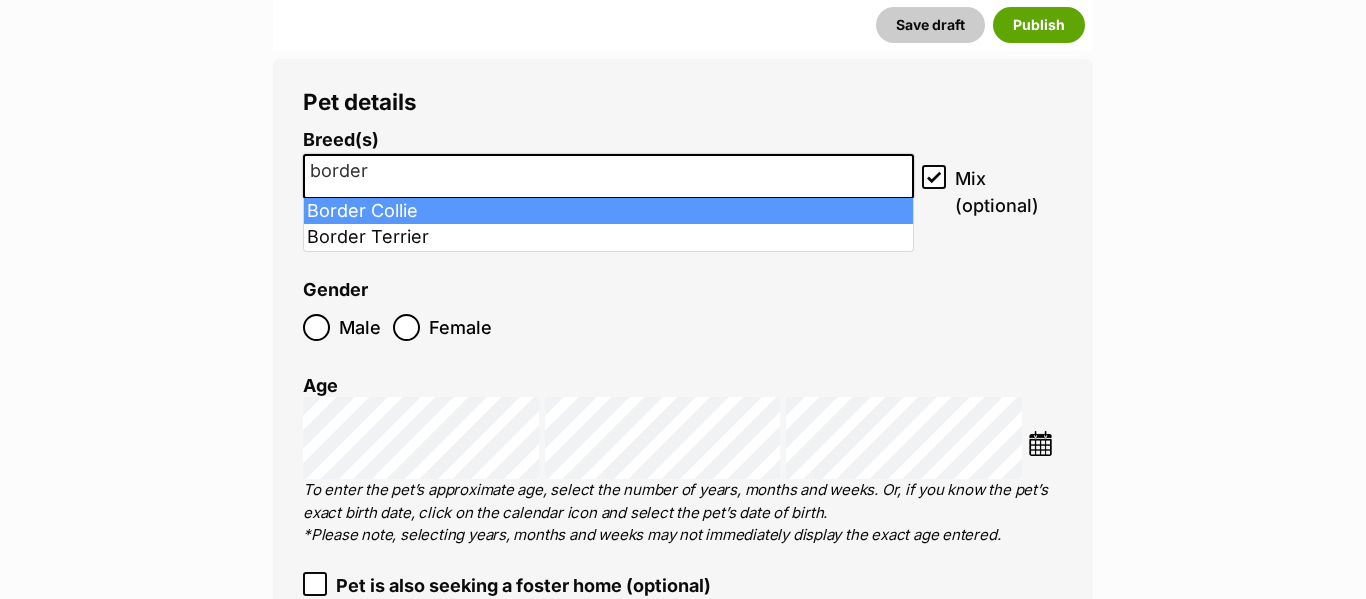 type on "border" 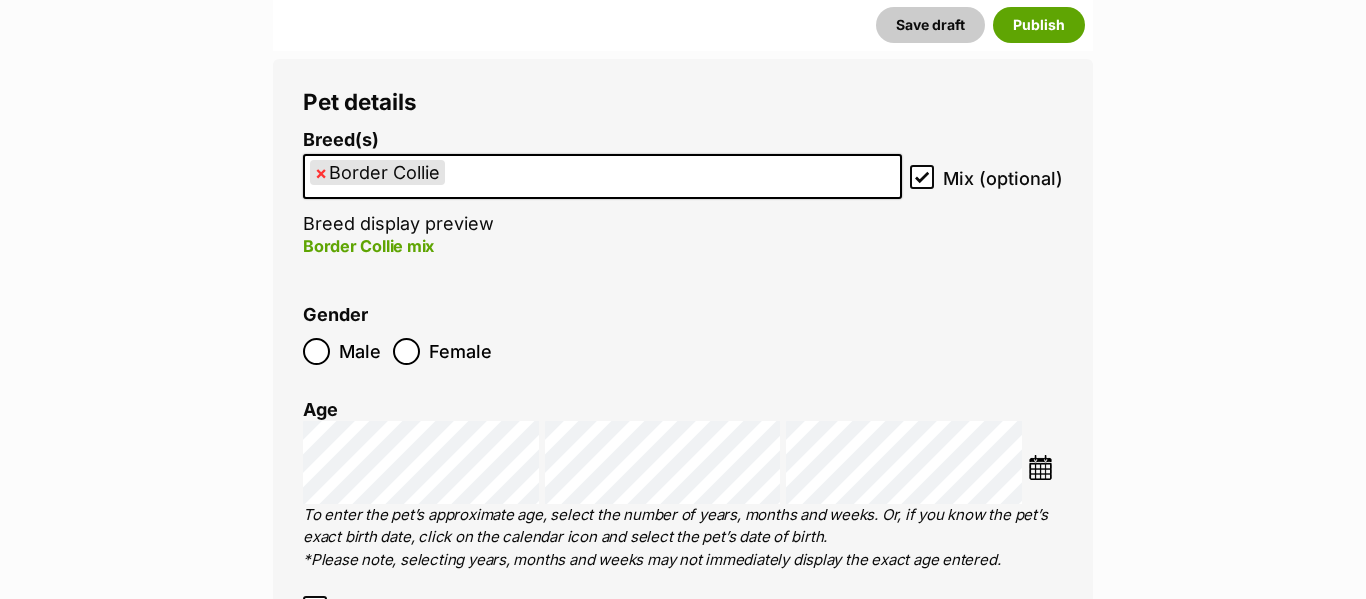 click on "× Border Collie" at bounding box center [602, 176] 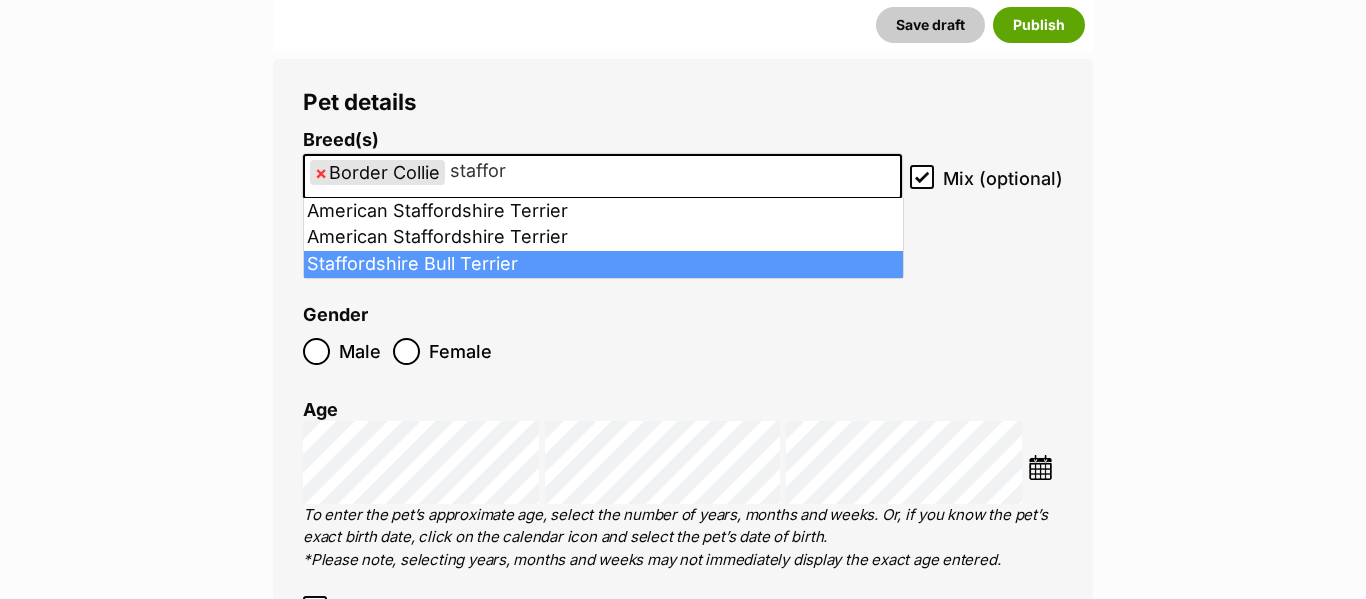 type on "staffor" 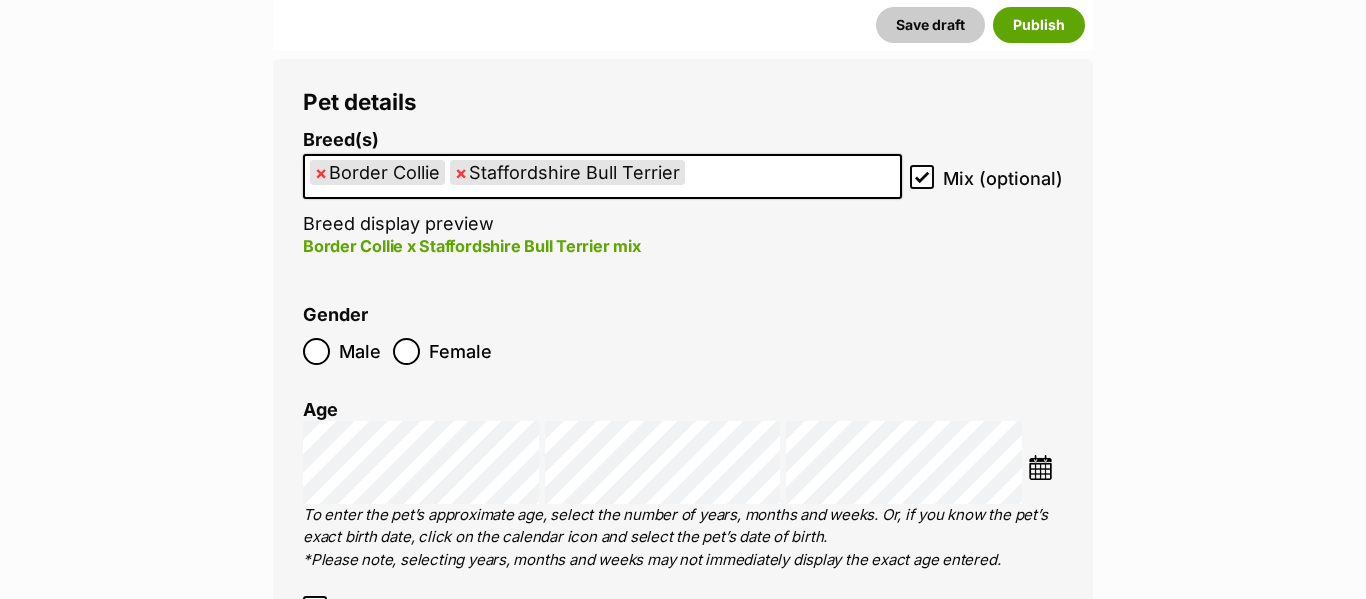 click on "Male
Female" at bounding box center (493, 351) 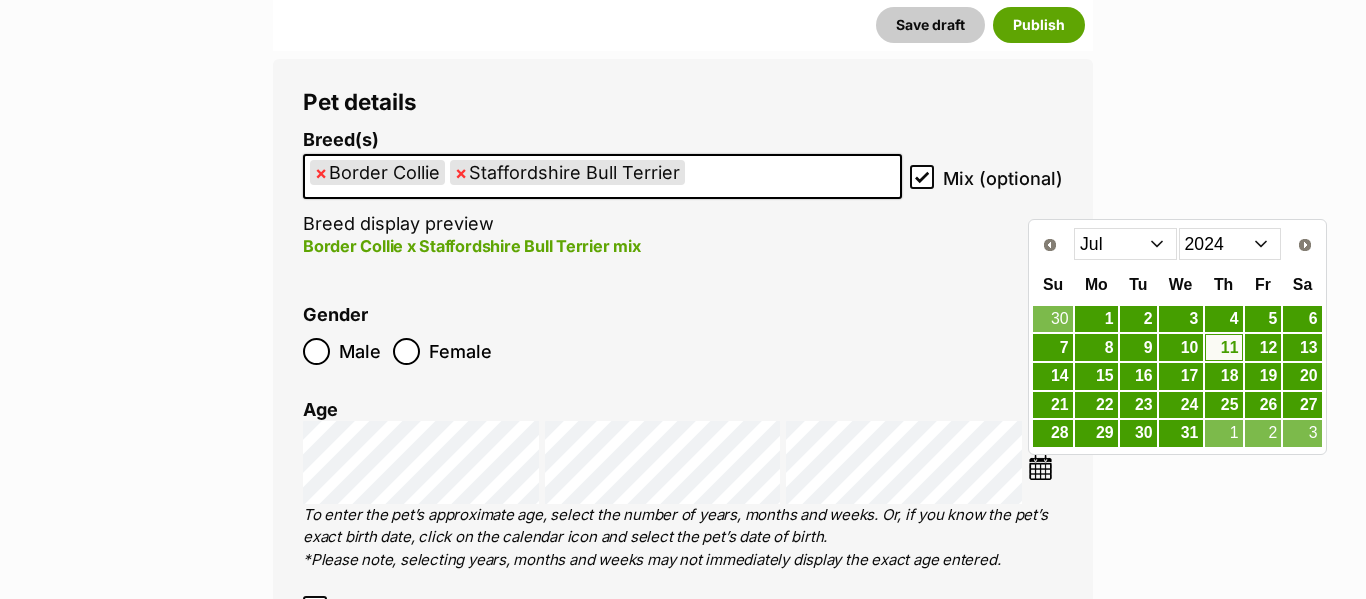 click on "2014 2015 2016 2017 2018 2019 2020 2021 2022 2023 2024 2025" at bounding box center [1230, 244] 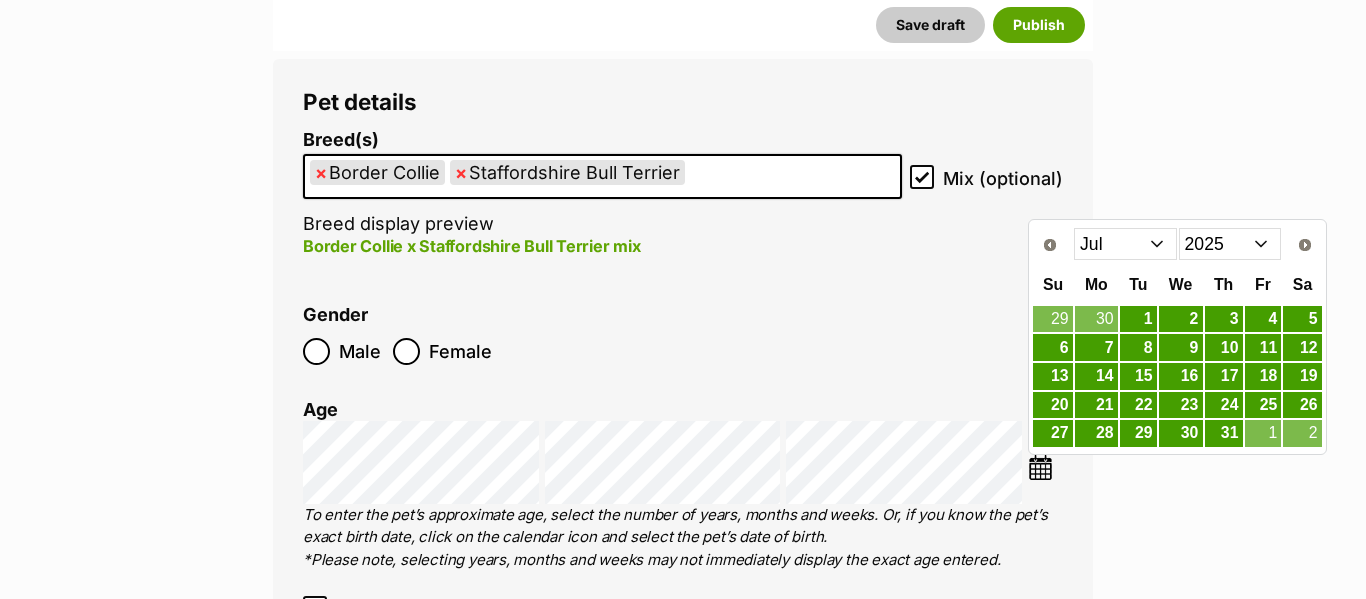 click on "Jan Feb Mar Apr May Jun Jul Aug" at bounding box center [1125, 244] 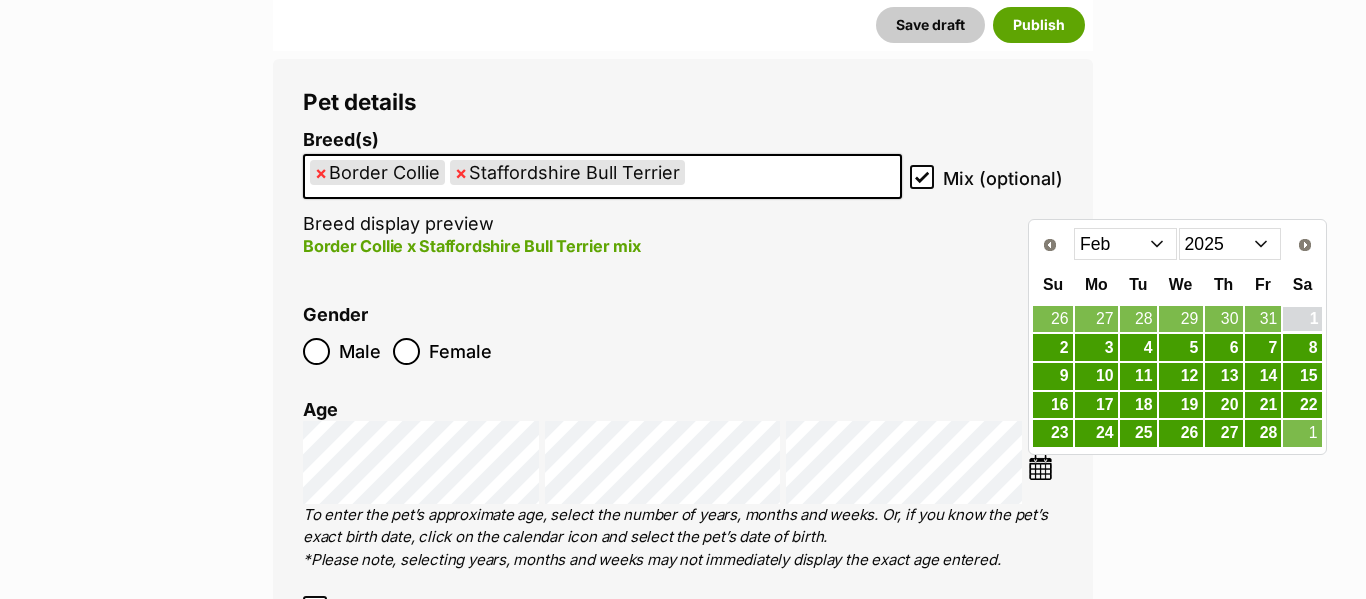 click on "1" at bounding box center (1302, 319) 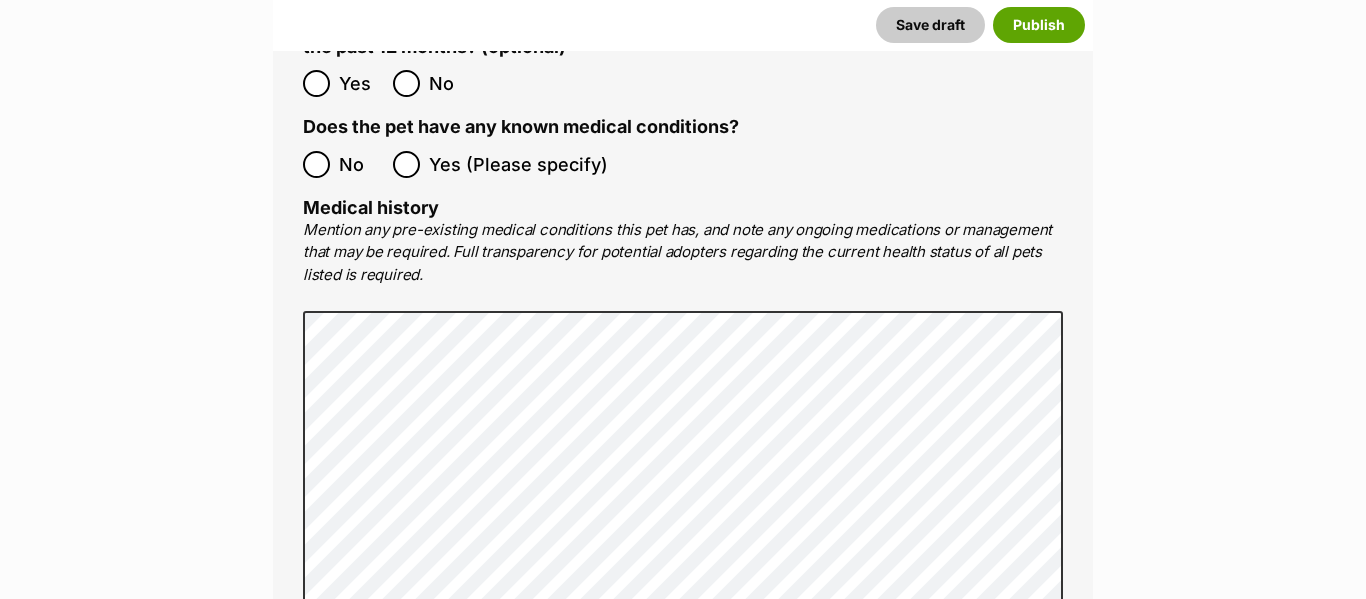 scroll, scrollTop: 4346, scrollLeft: 0, axis: vertical 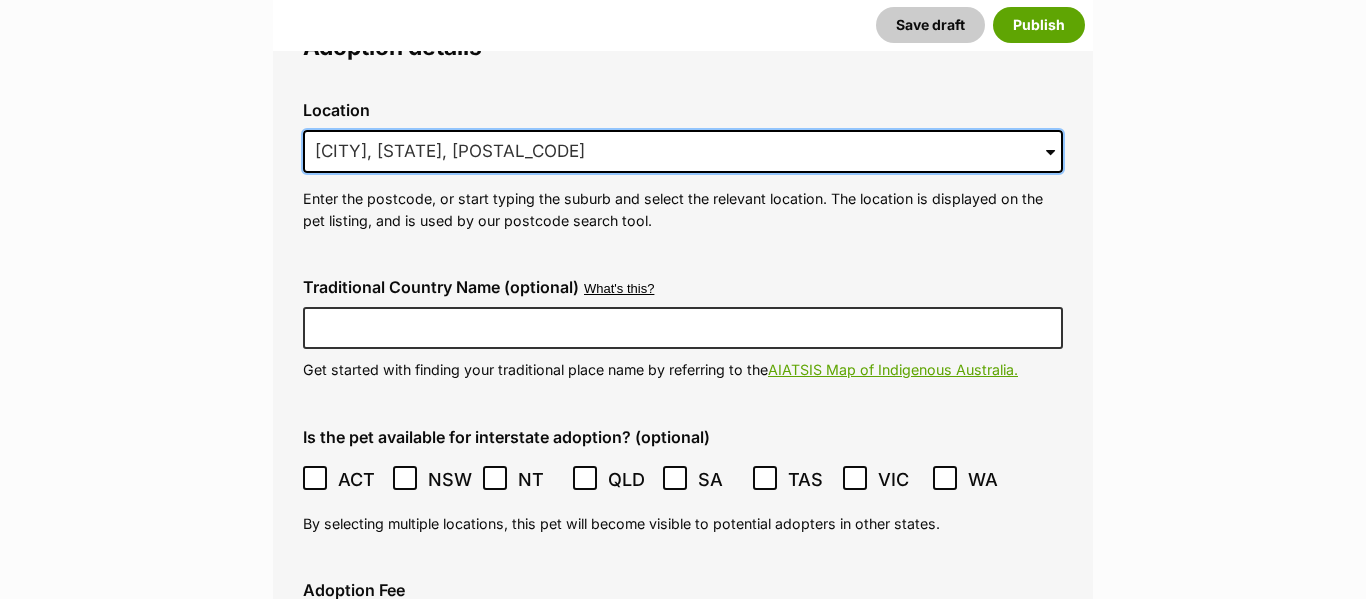click on "Mooroolbark, VIC, 3138" at bounding box center [683, 152] 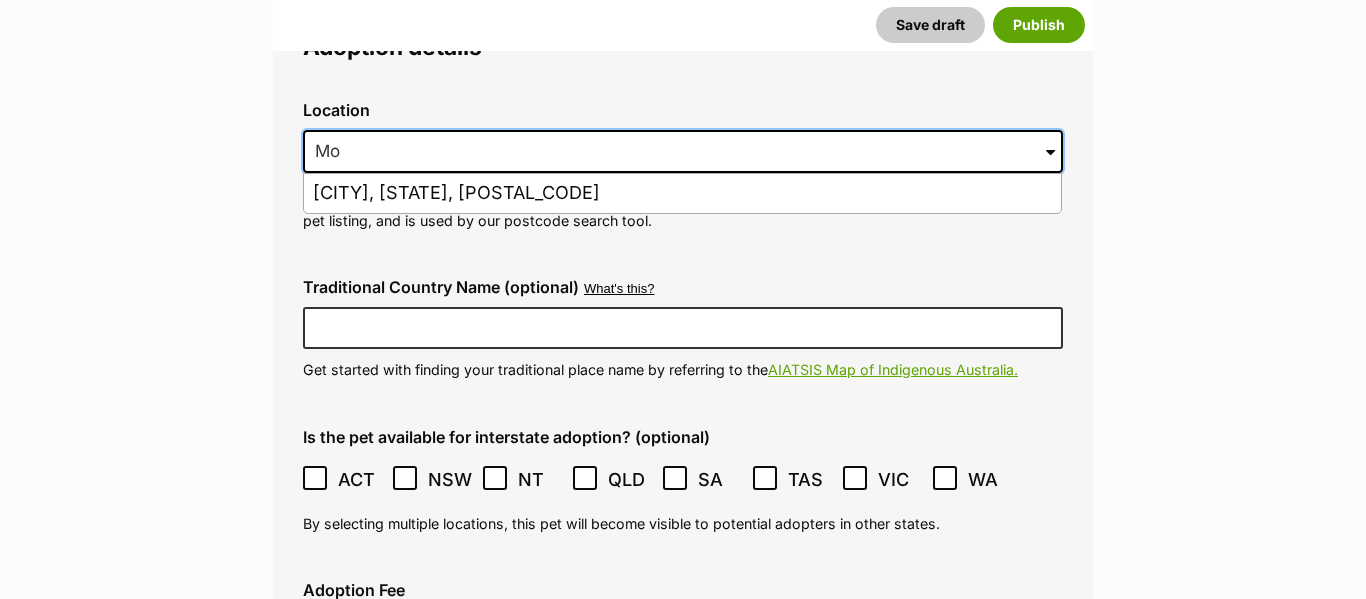 type on "M" 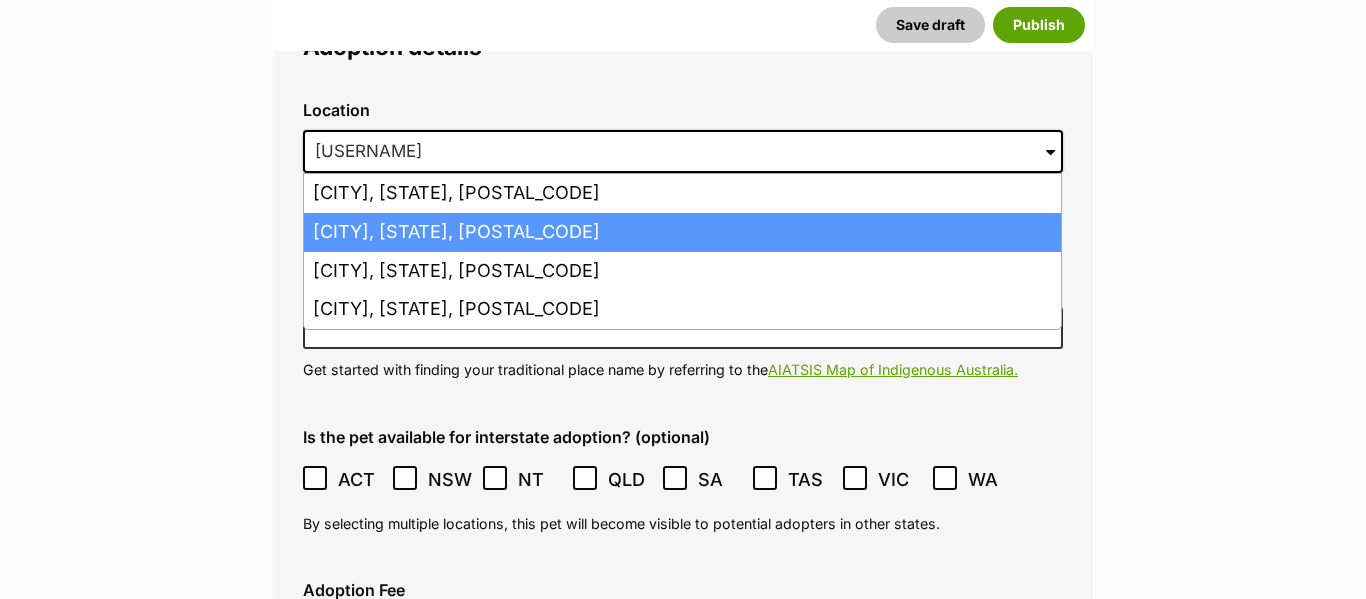 click on "Craigieburn, Victoria, 3064" at bounding box center (682, 232) 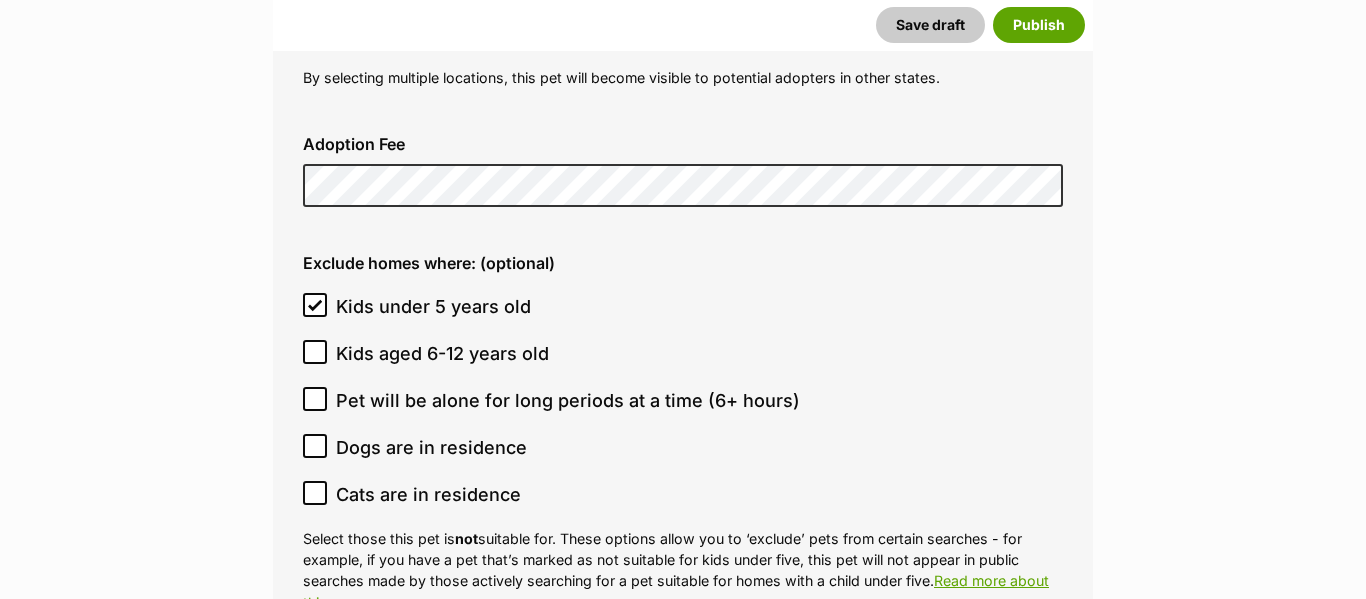 scroll, scrollTop: 5661, scrollLeft: 0, axis: vertical 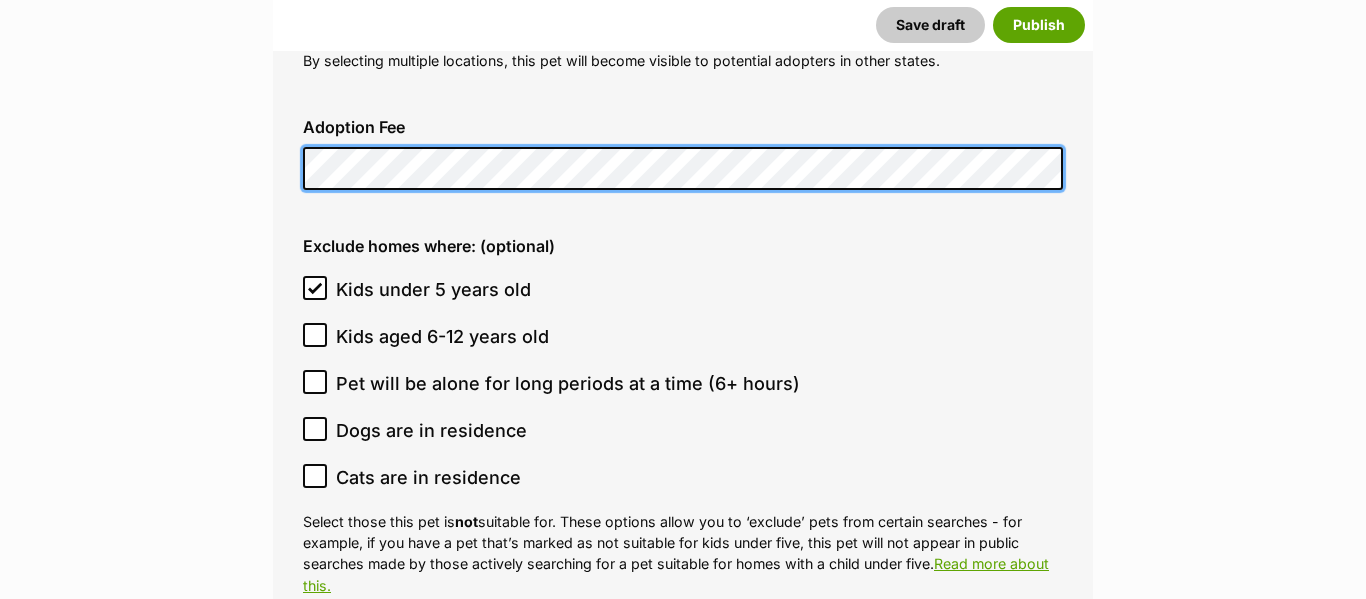 click on "Adoption Fee" at bounding box center [683, 154] 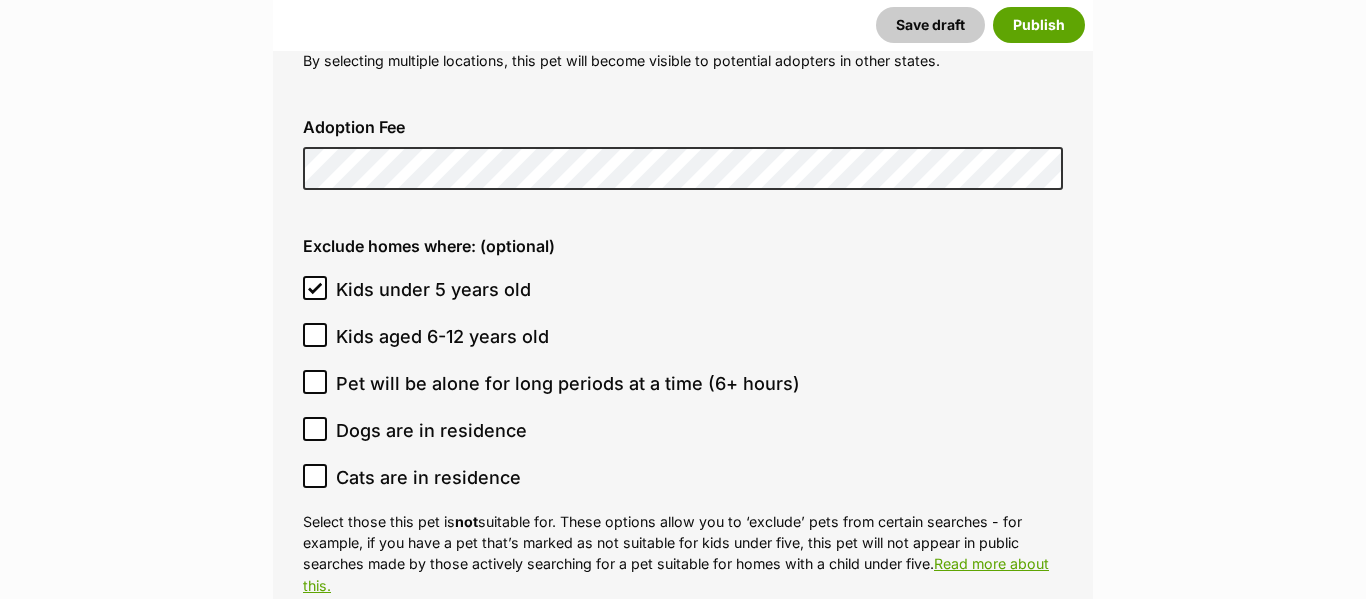 click 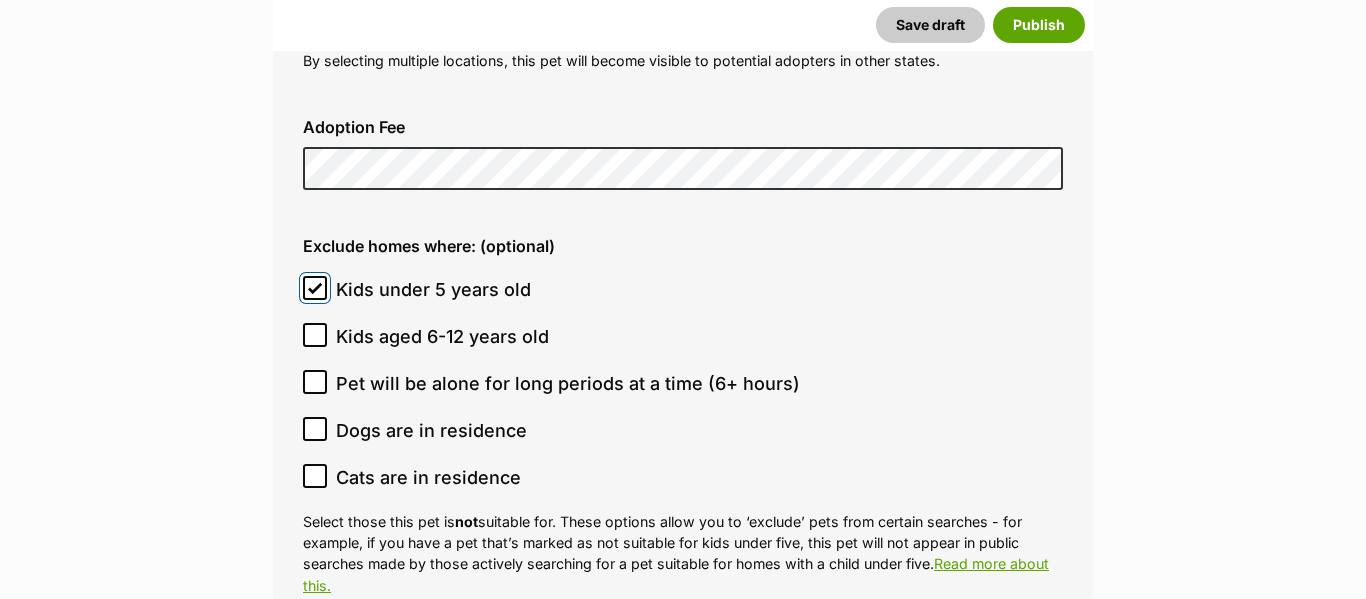 click on "Kids under 5 years old" at bounding box center (315, 288) 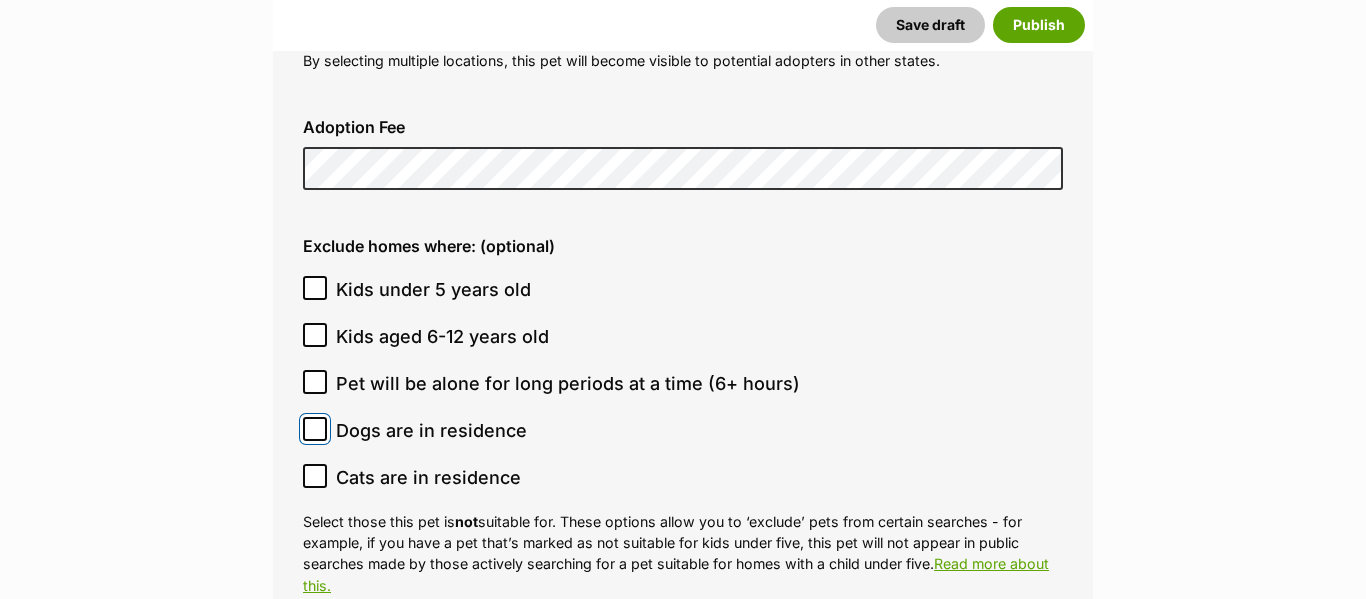click on "Dogs are in residence" at bounding box center [315, 429] 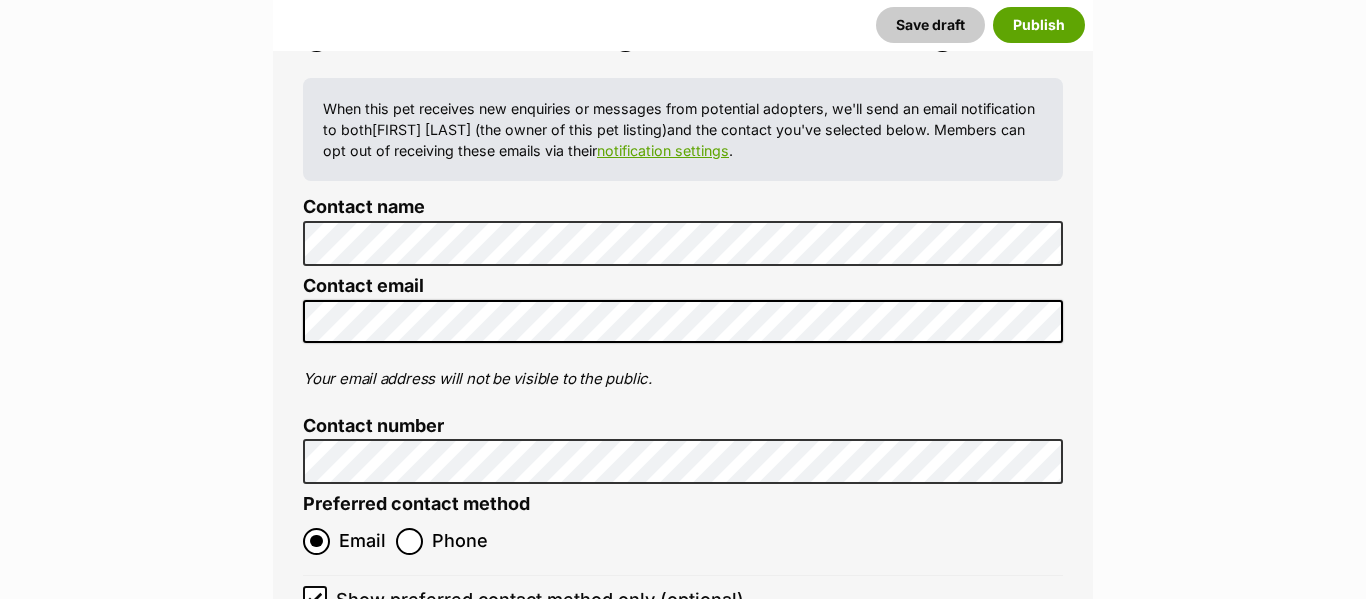 scroll, scrollTop: 8097, scrollLeft: 0, axis: vertical 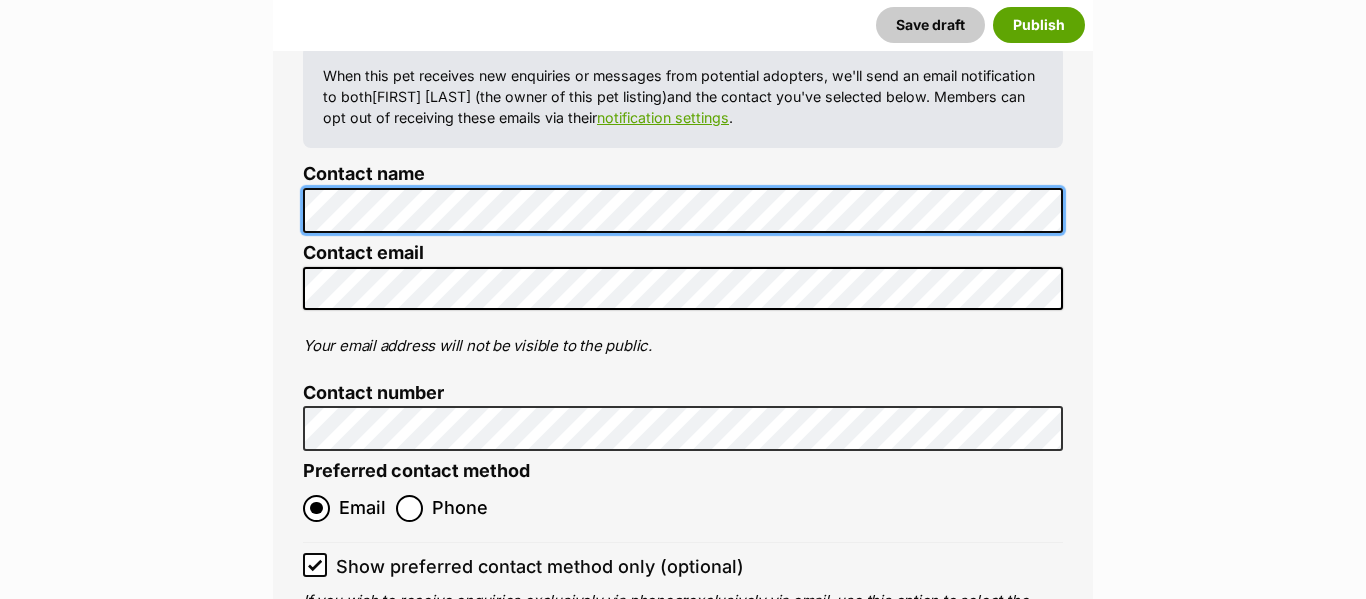 click on "Contact details Contact details source
Use the details from my group
Use details of the listing owner
Custom
When this pet receives new enquiries or messages from potential adopters, we'll send an email notification to both
Lynda Smith (the owner of this pet listing)
and the contact you've selected below. Members can opt out of receiving these emails via their
notification settings .
Contact name
Contact email
Your email address will not be visible to the public.
Contact number
Preferred contact method
Email
Phone
Show preferred contact method only (optional)
If you wish to receive enquiries exclusively via phone  or  exclusively via email, use this option to select the contact method to be displayed on the pet listing." at bounding box center (683, 283) 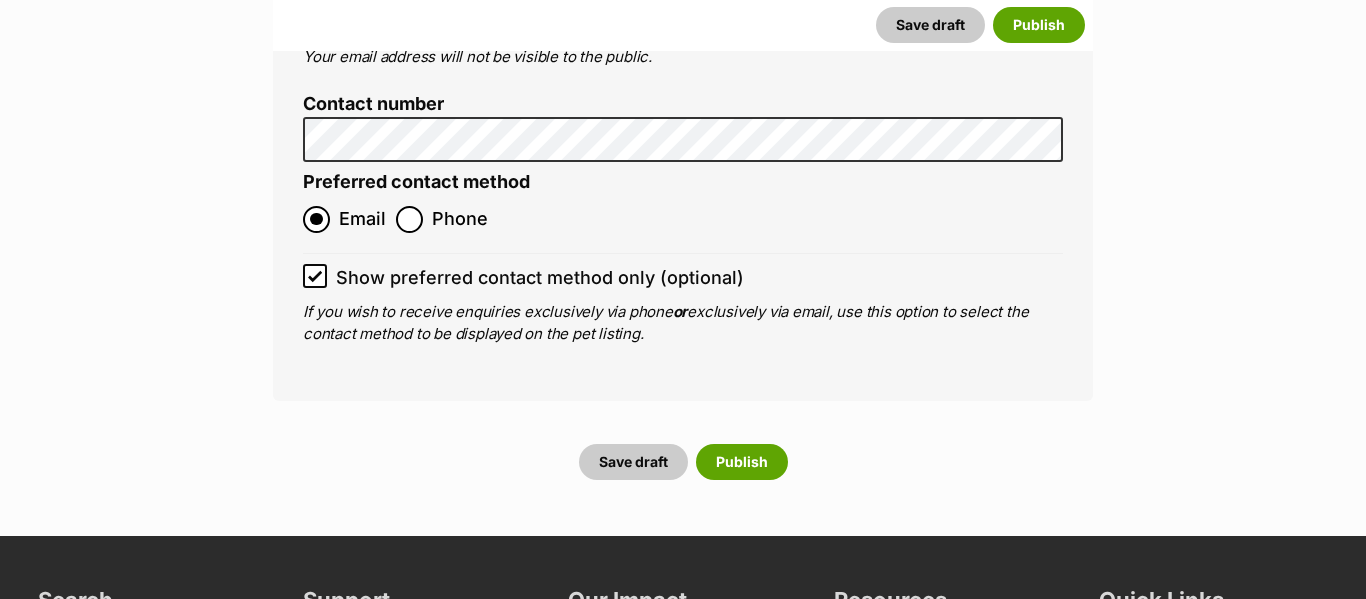 scroll, scrollTop: 8486, scrollLeft: 0, axis: vertical 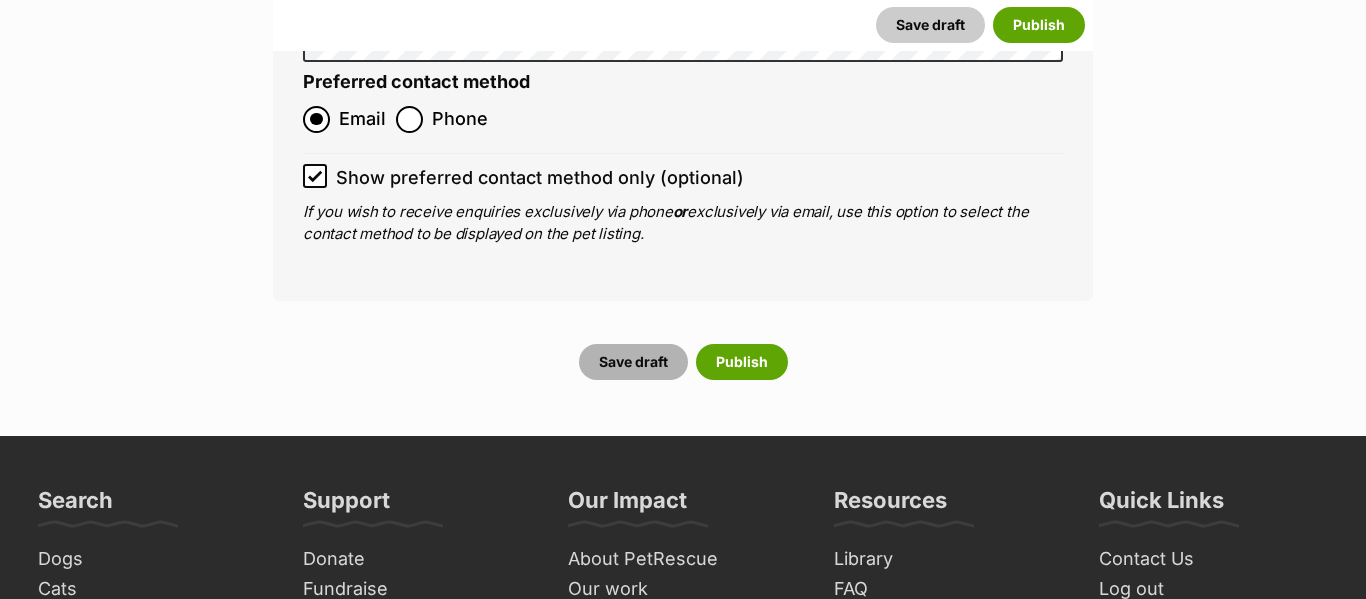 click on "Save draft" at bounding box center (633, 362) 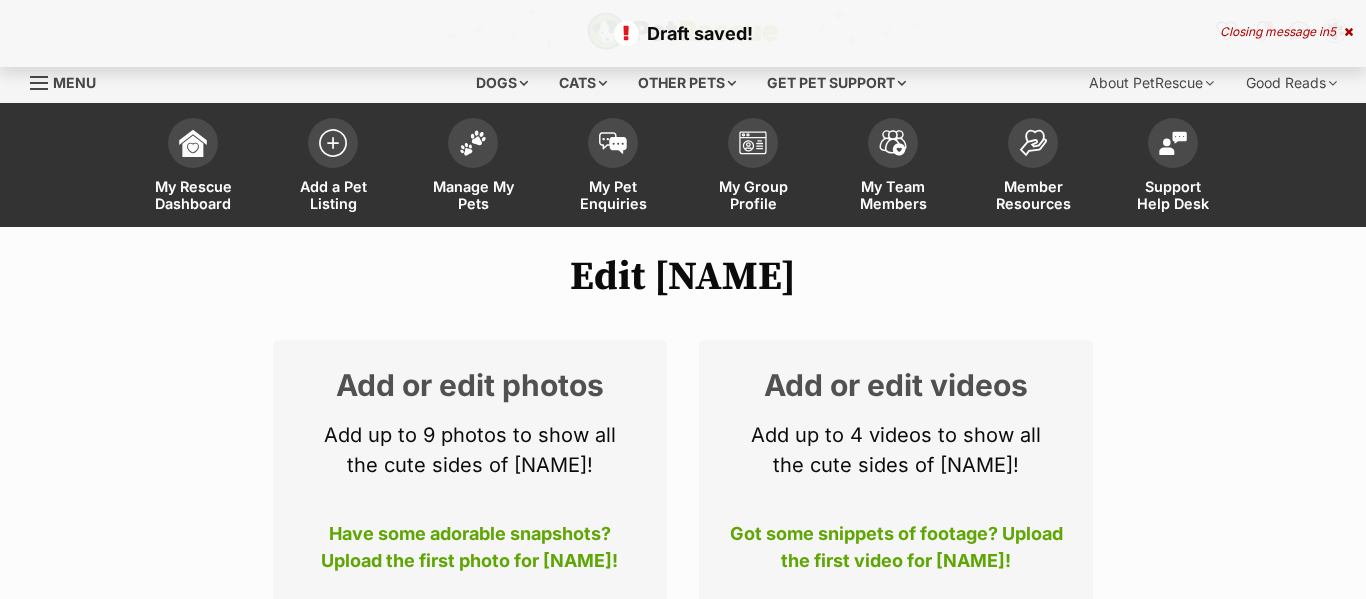 scroll, scrollTop: 0, scrollLeft: 0, axis: both 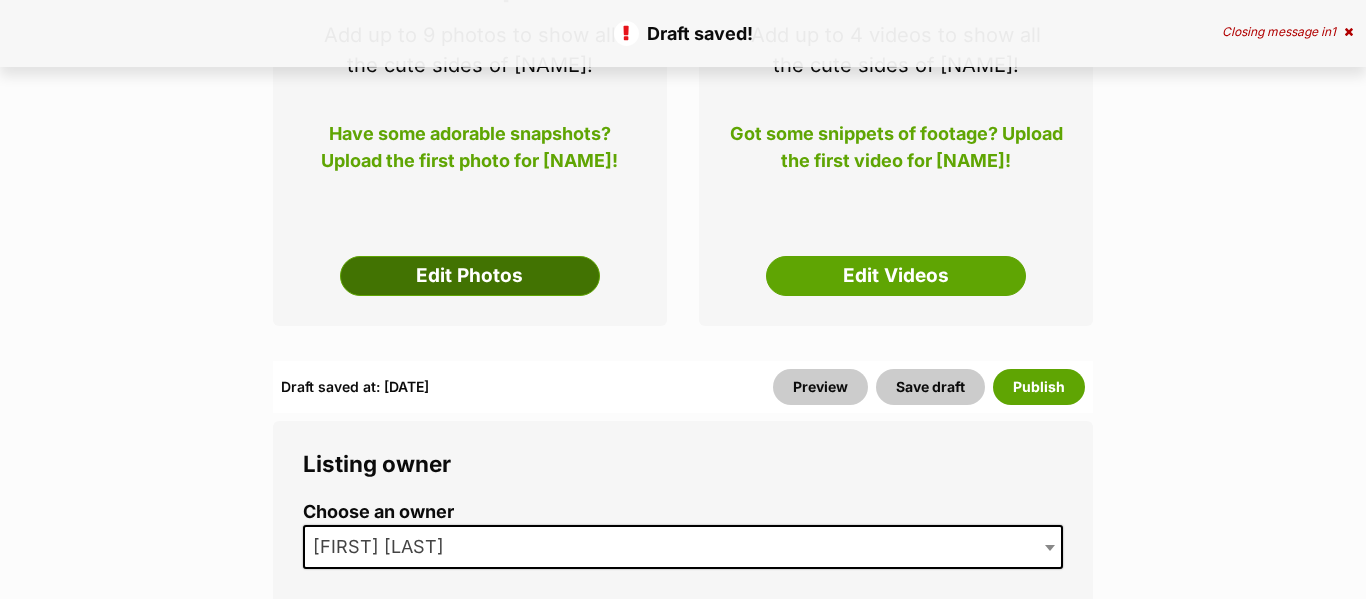 click on "Edit Photos" at bounding box center (470, 276) 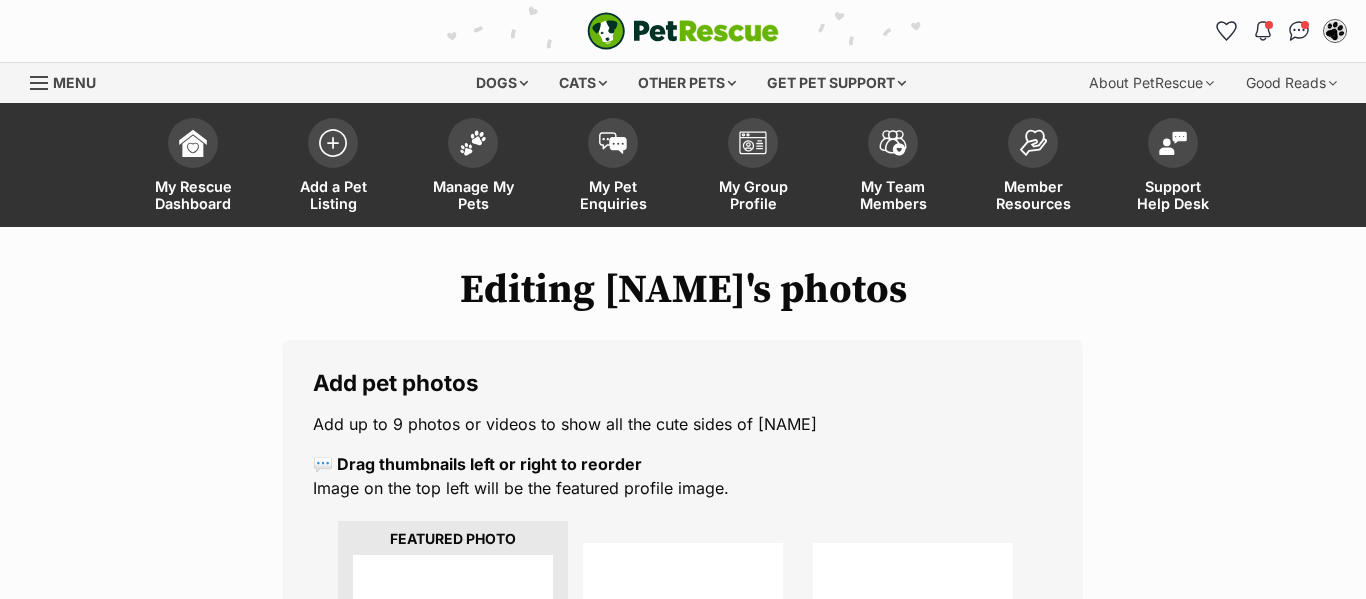 scroll, scrollTop: 0, scrollLeft: 0, axis: both 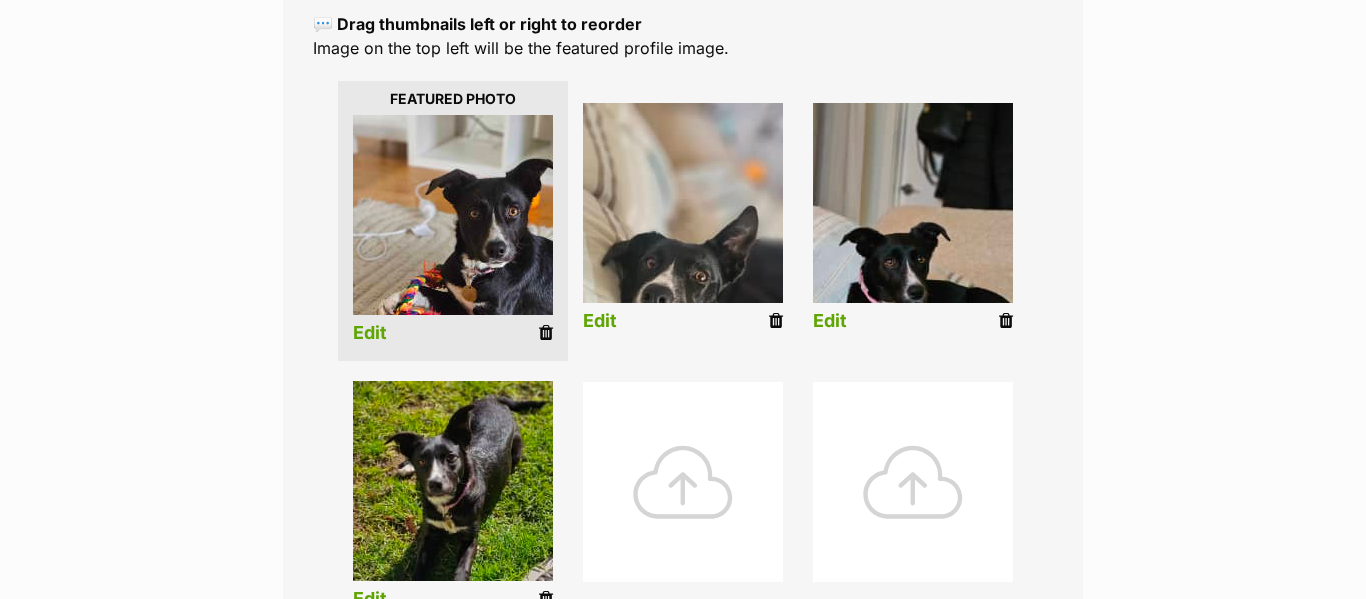 click on "Edit" at bounding box center (830, 321) 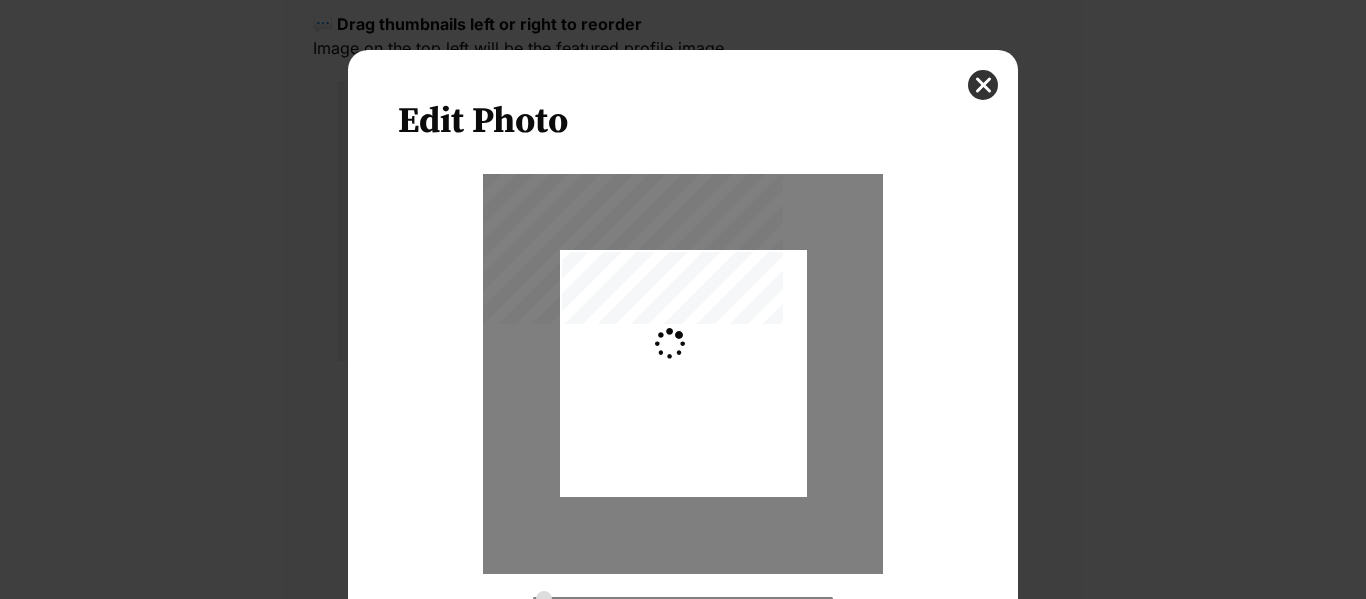 scroll, scrollTop: 0, scrollLeft: 0, axis: both 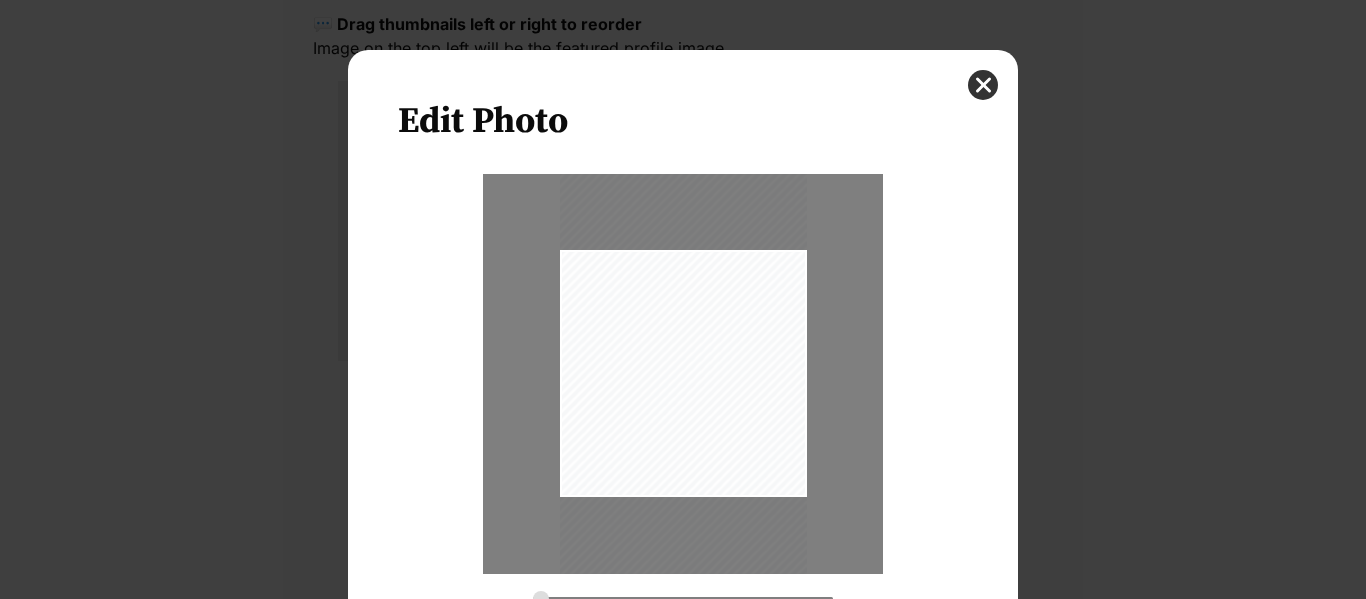 drag, startPoint x: 759, startPoint y: 393, endPoint x: 755, endPoint y: 382, distance: 11.7046995 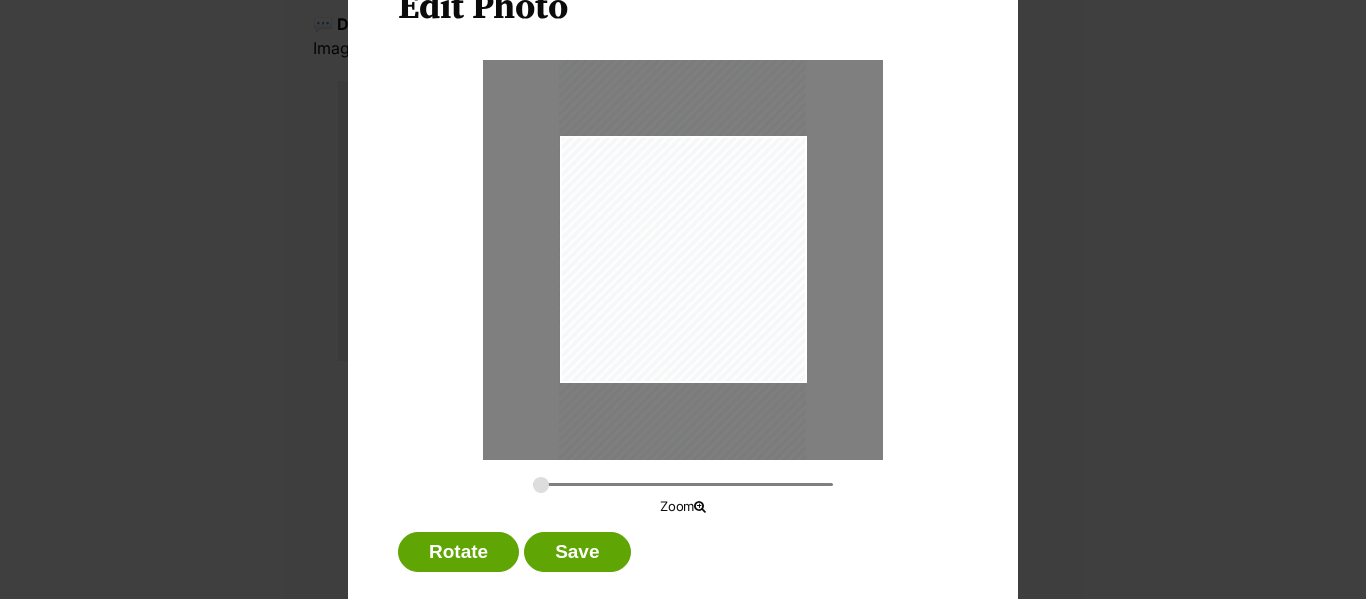 scroll, scrollTop: 131, scrollLeft: 0, axis: vertical 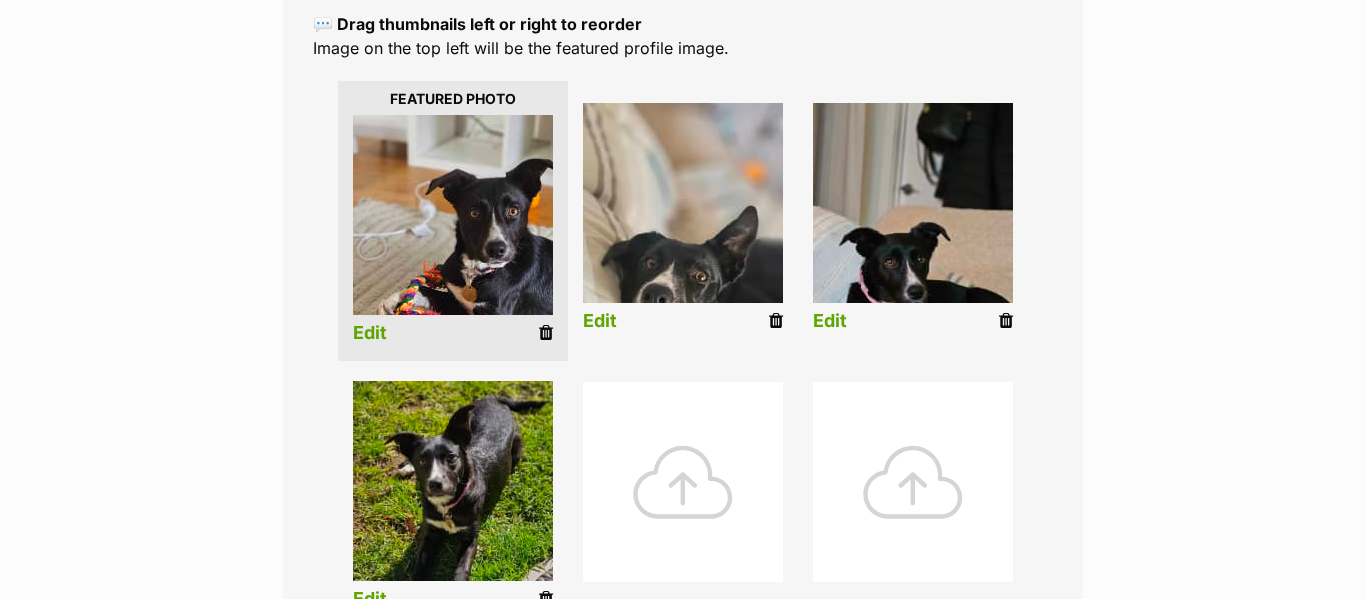 click on "Edit" at bounding box center (830, 321) 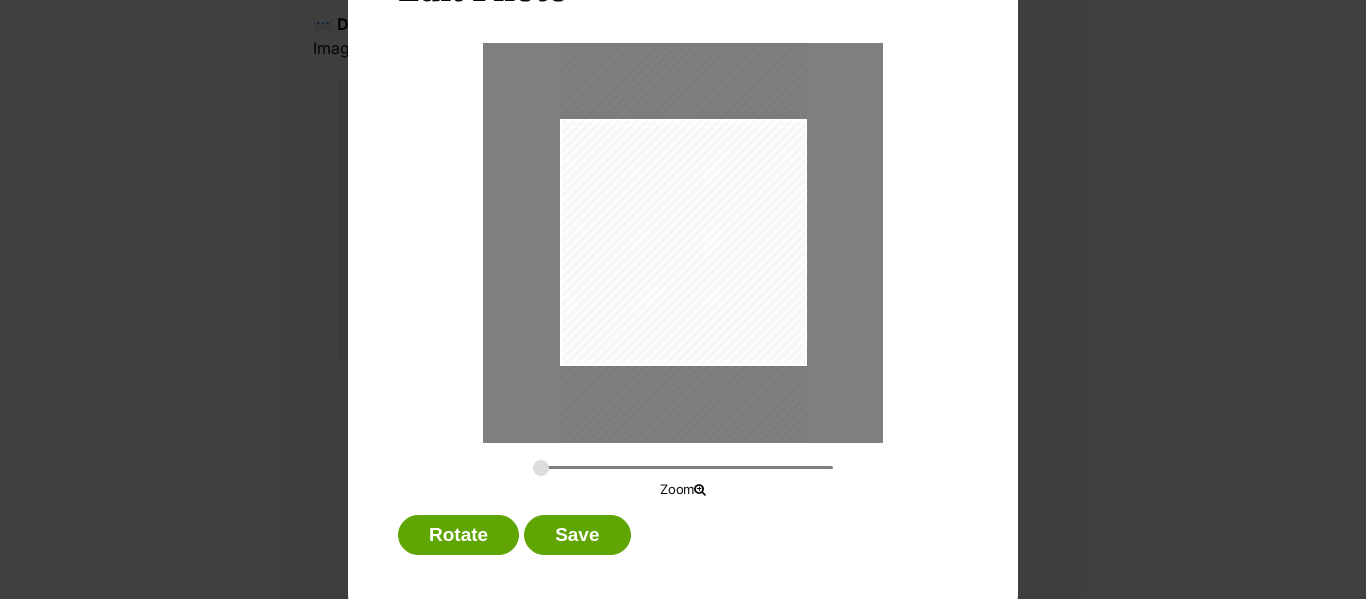 scroll, scrollTop: 0, scrollLeft: 0, axis: both 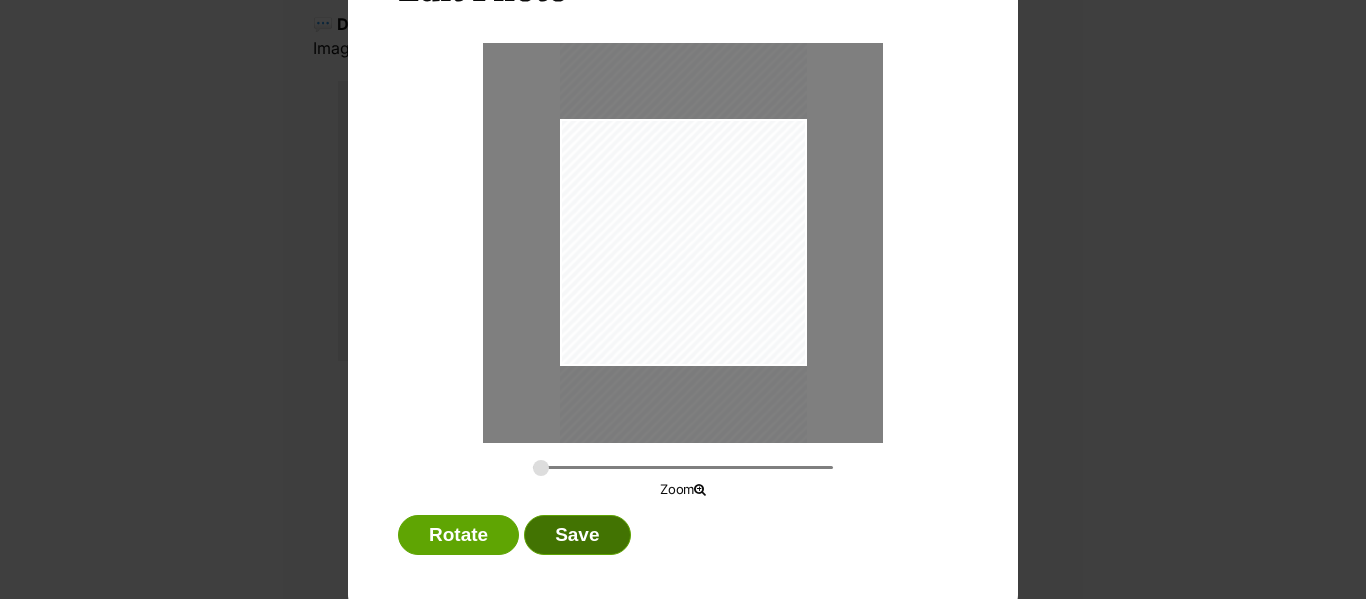 click on "Save" at bounding box center (577, 535) 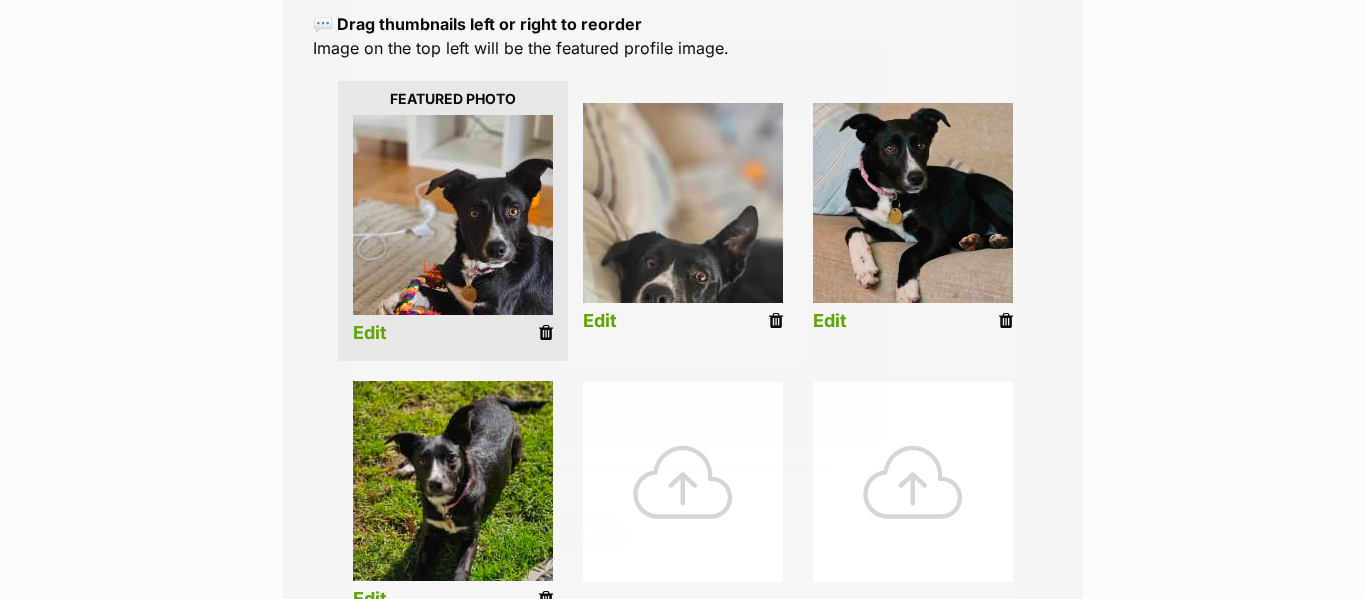 scroll, scrollTop: 440, scrollLeft: 0, axis: vertical 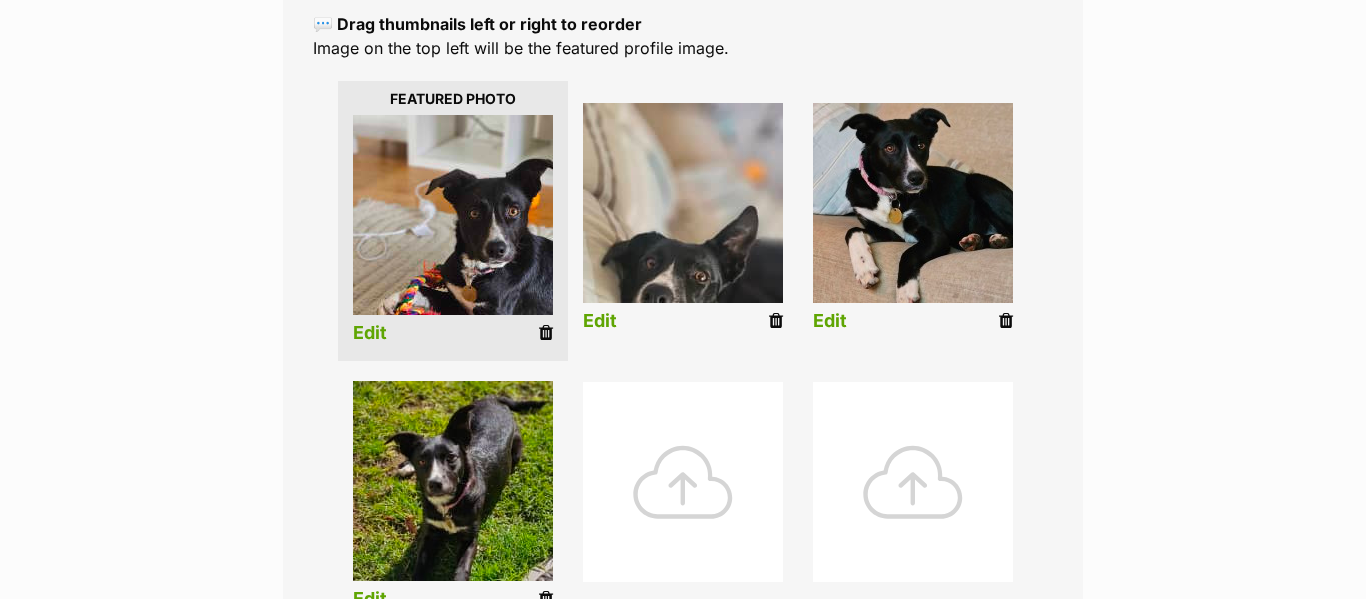 click on "Edit" at bounding box center (370, 333) 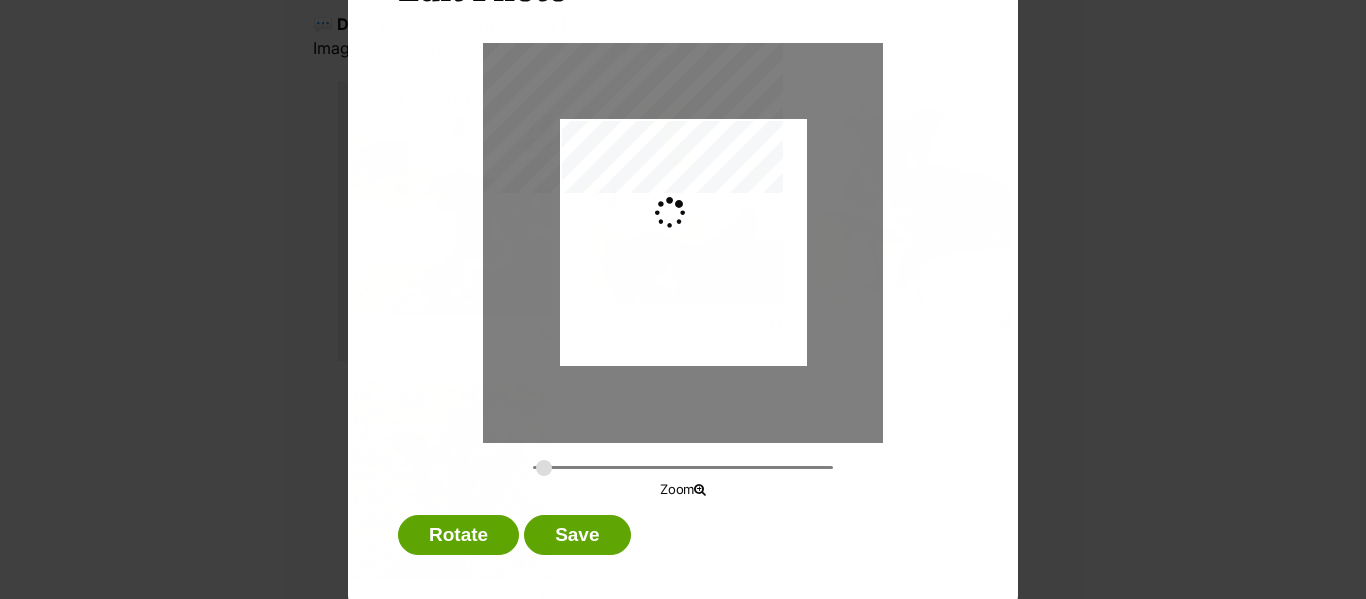 scroll, scrollTop: 0, scrollLeft: 0, axis: both 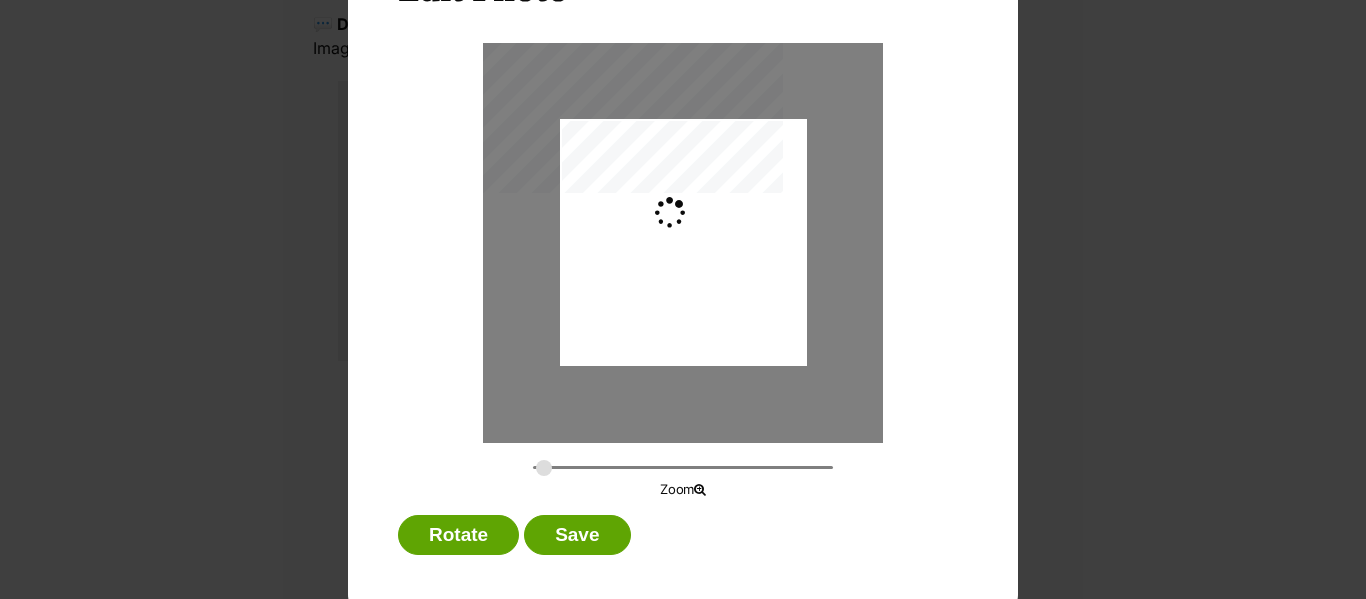 type on "0.2744" 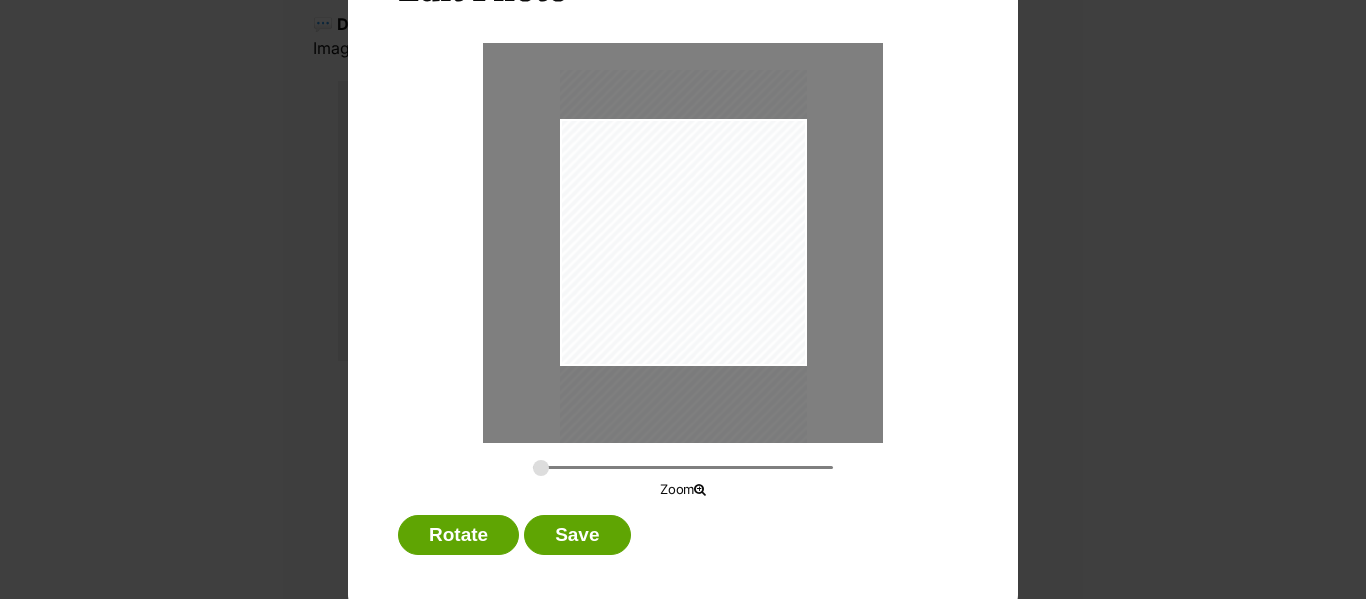 drag, startPoint x: 641, startPoint y: 335, endPoint x: 628, endPoint y: 426, distance: 91.92388 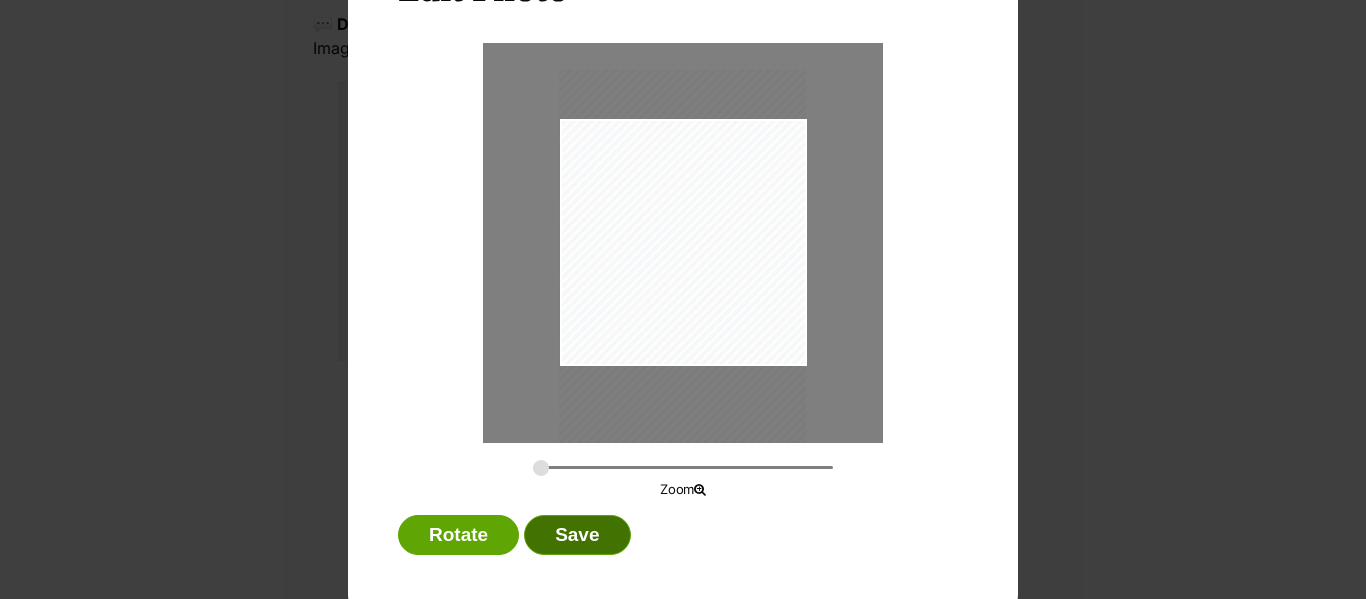 click on "Save" at bounding box center [577, 535] 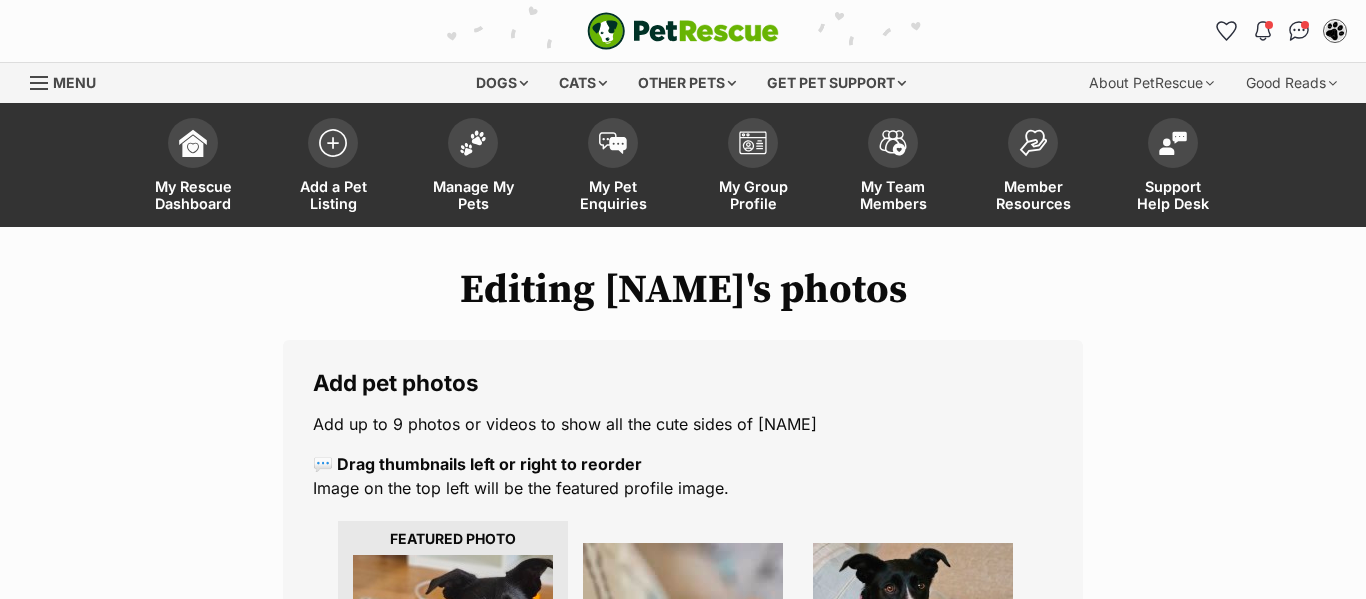 scroll, scrollTop: 440, scrollLeft: 0, axis: vertical 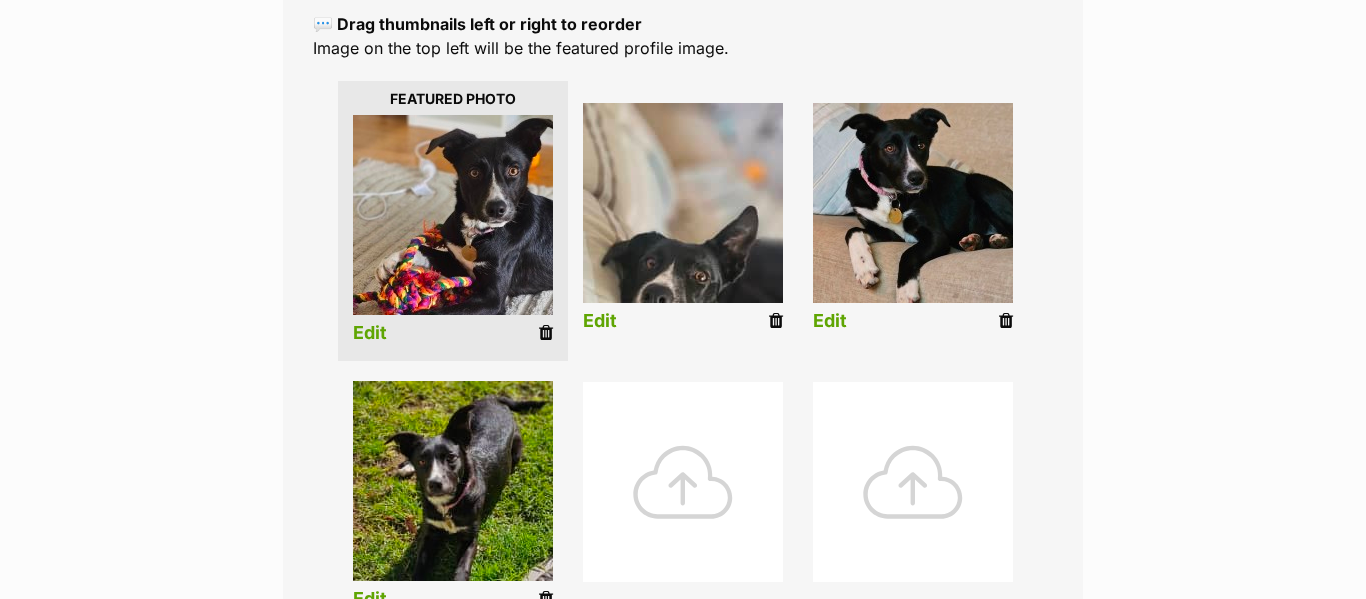 click on "Edit" at bounding box center (600, 321) 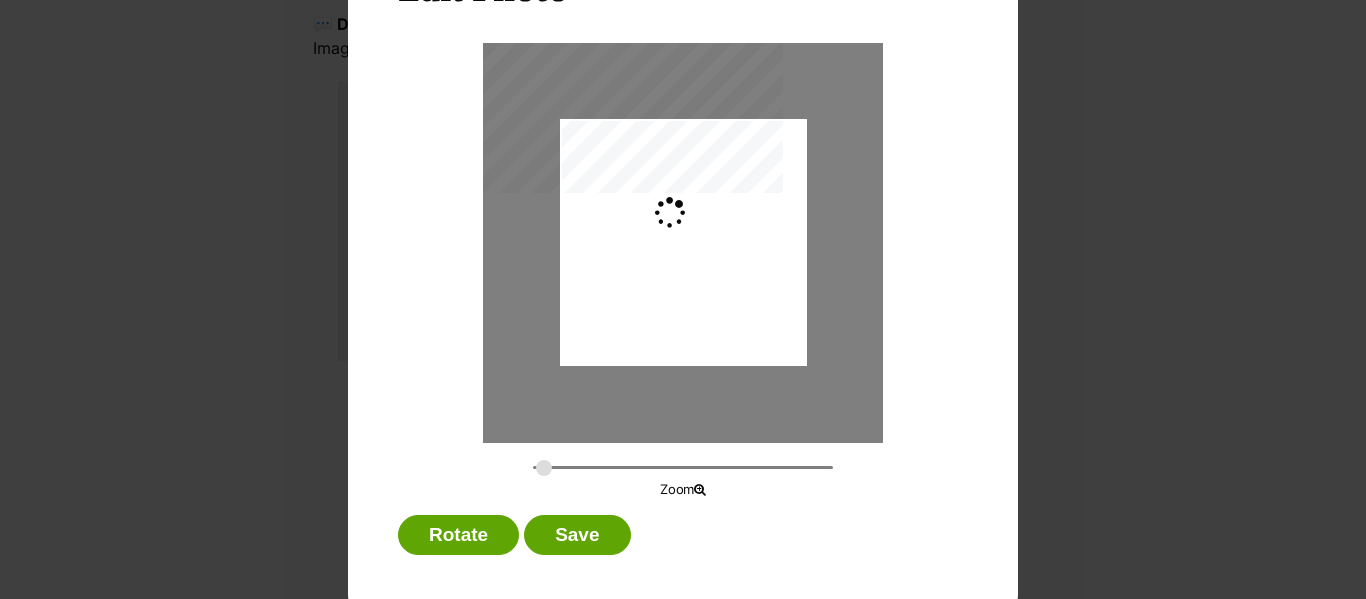 scroll, scrollTop: 0, scrollLeft: 0, axis: both 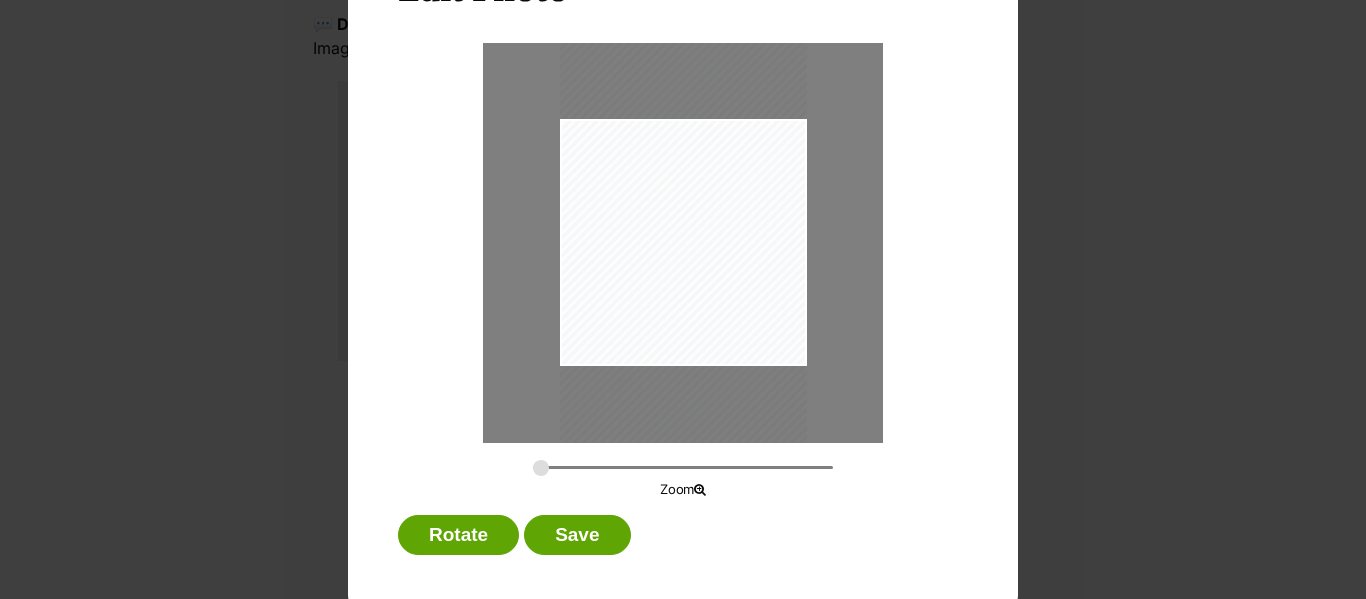 drag, startPoint x: 668, startPoint y: 316, endPoint x: 665, endPoint y: 303, distance: 13.341664 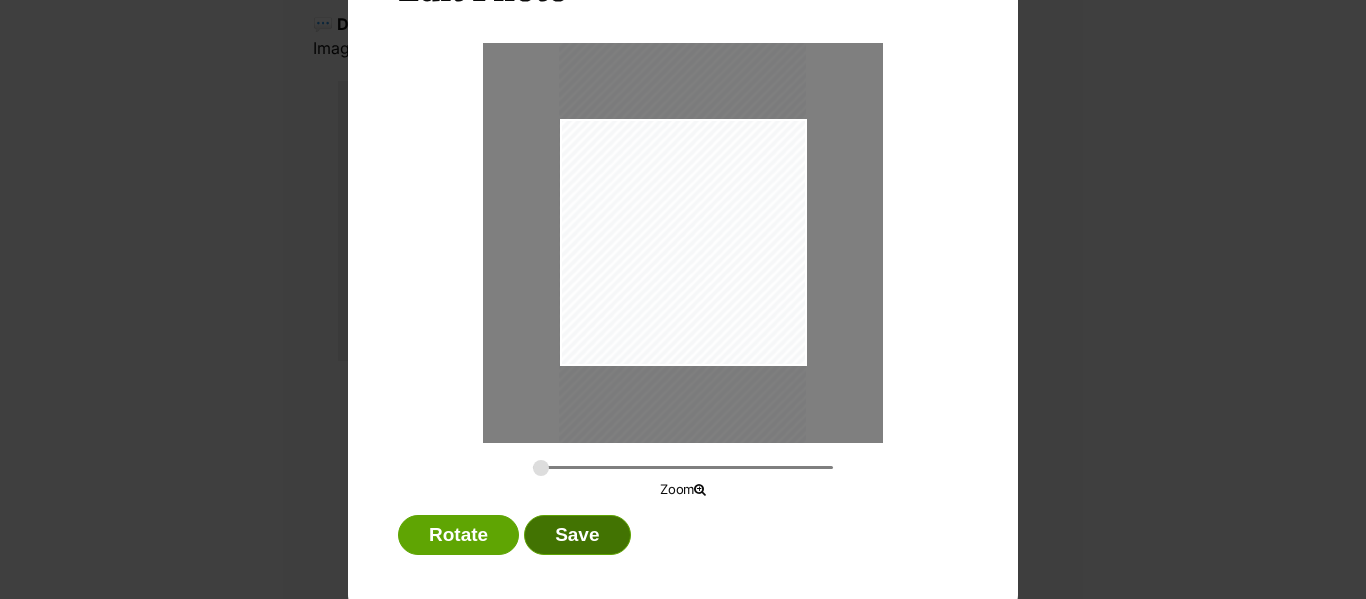 click on "Save" at bounding box center (577, 535) 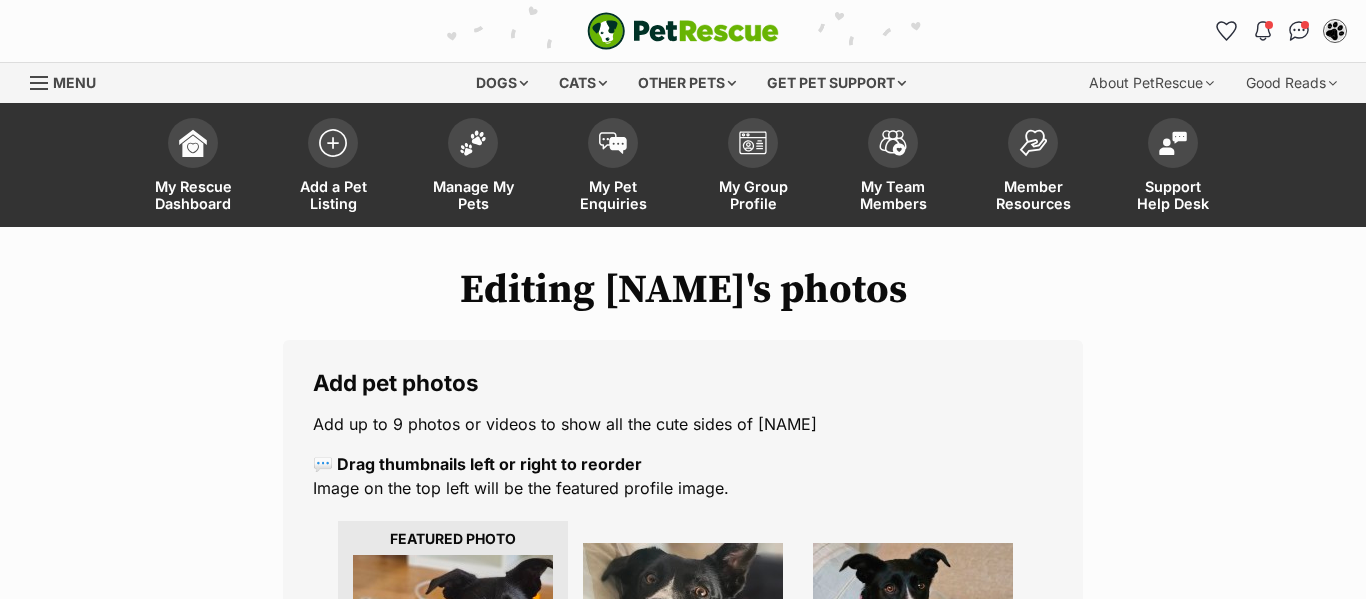 scroll, scrollTop: 440, scrollLeft: 0, axis: vertical 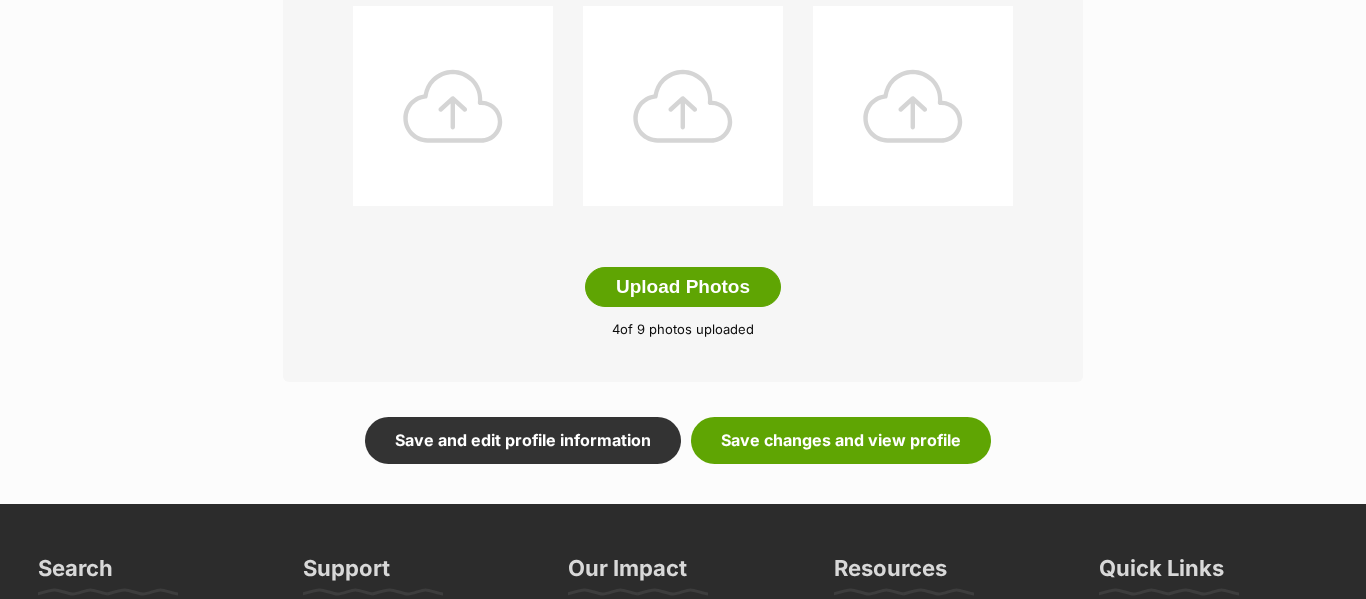 click on "Editing Xanthippe's photos
Add pet photos
Add up to 9 photos or videos to show all the cute sides of Xanthippe
💬 Drag thumbnails left or right to reorder
Image on the top left will be the featured profile image.
Edit Edit Edit Edit
Upload Photos
4
of 9 photos uploaded
Save and edit profile information
Save changes and view profile" at bounding box center (683, -176) 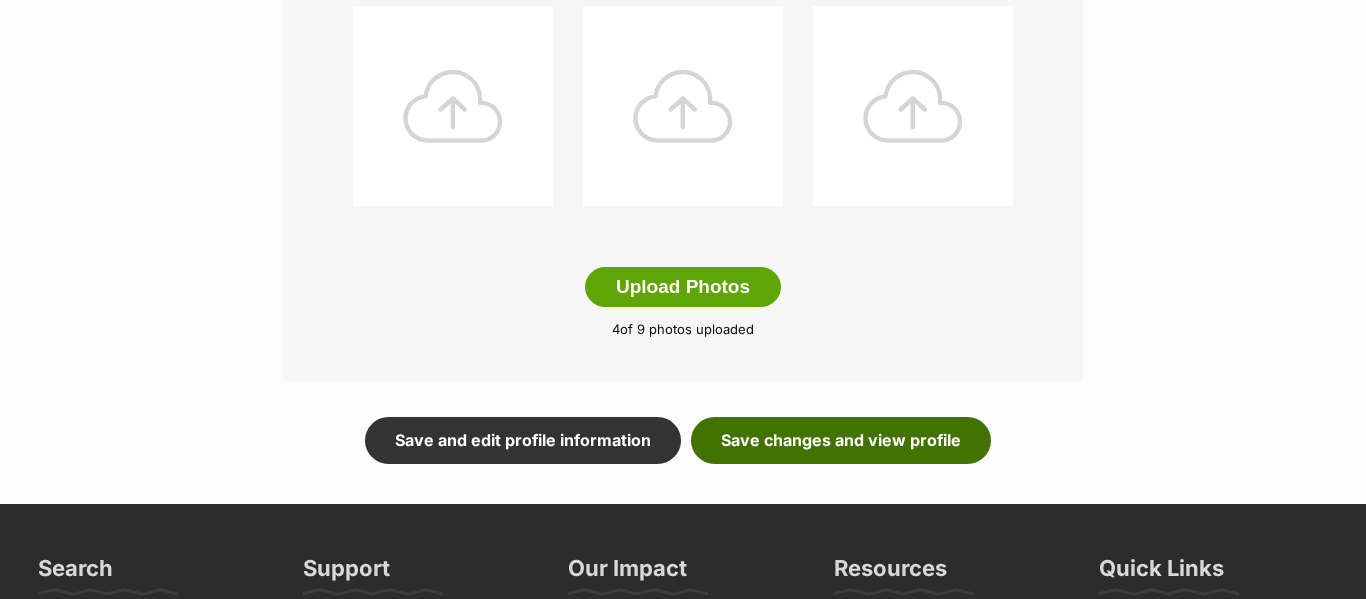 click on "Save changes and view profile" at bounding box center (841, 440) 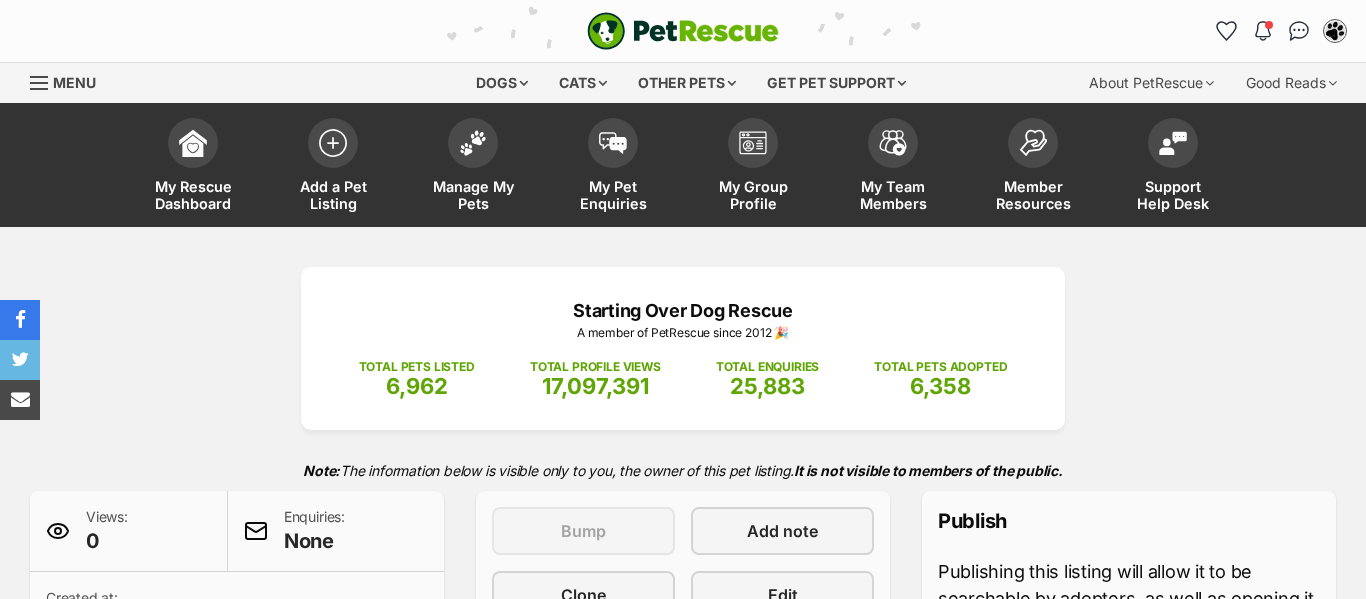 scroll, scrollTop: 0, scrollLeft: 0, axis: both 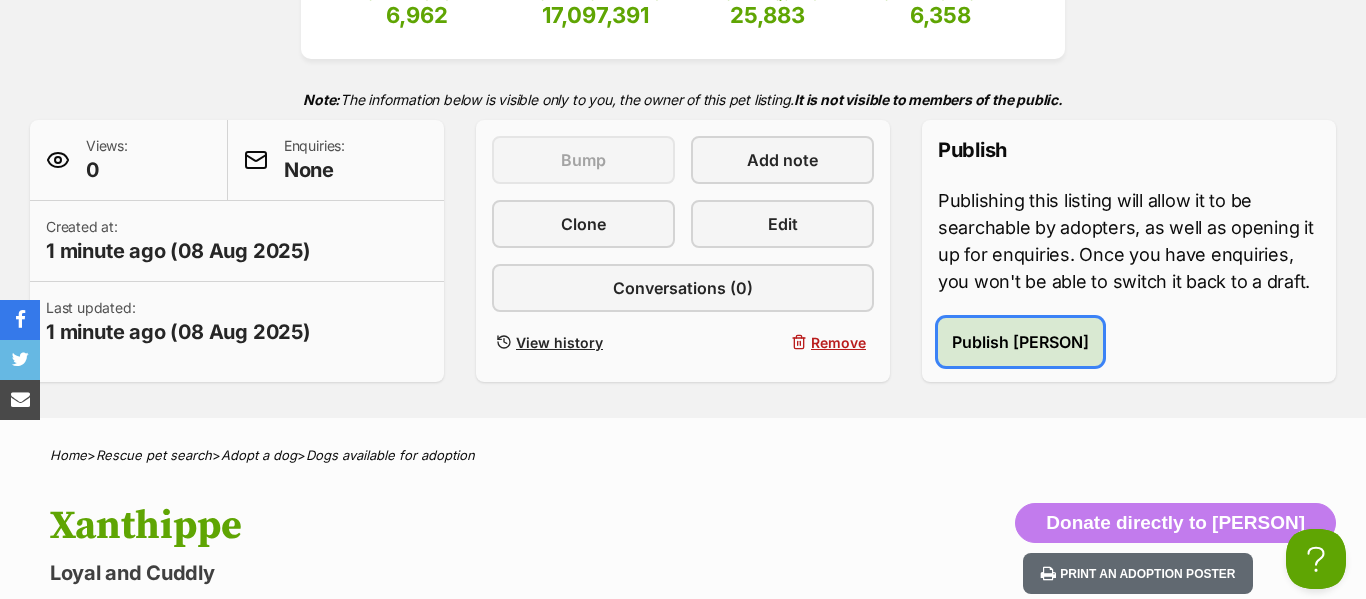 click on "Publish [PERSON]" at bounding box center (1020, 342) 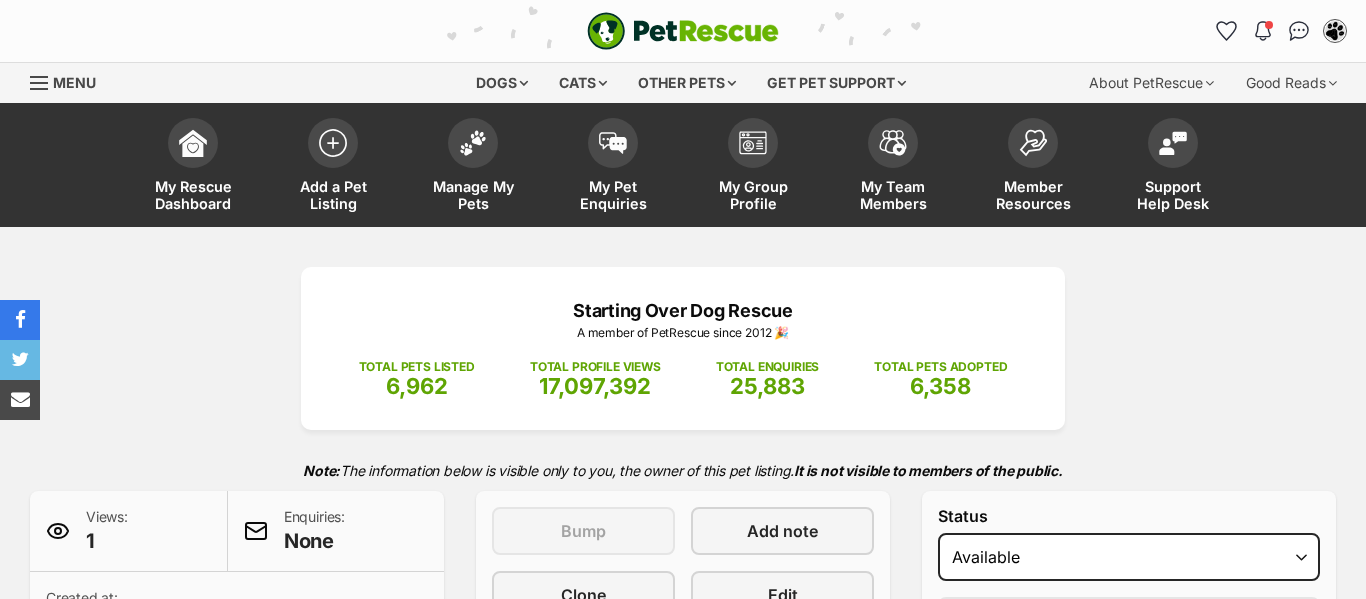 scroll, scrollTop: 0, scrollLeft: 0, axis: both 